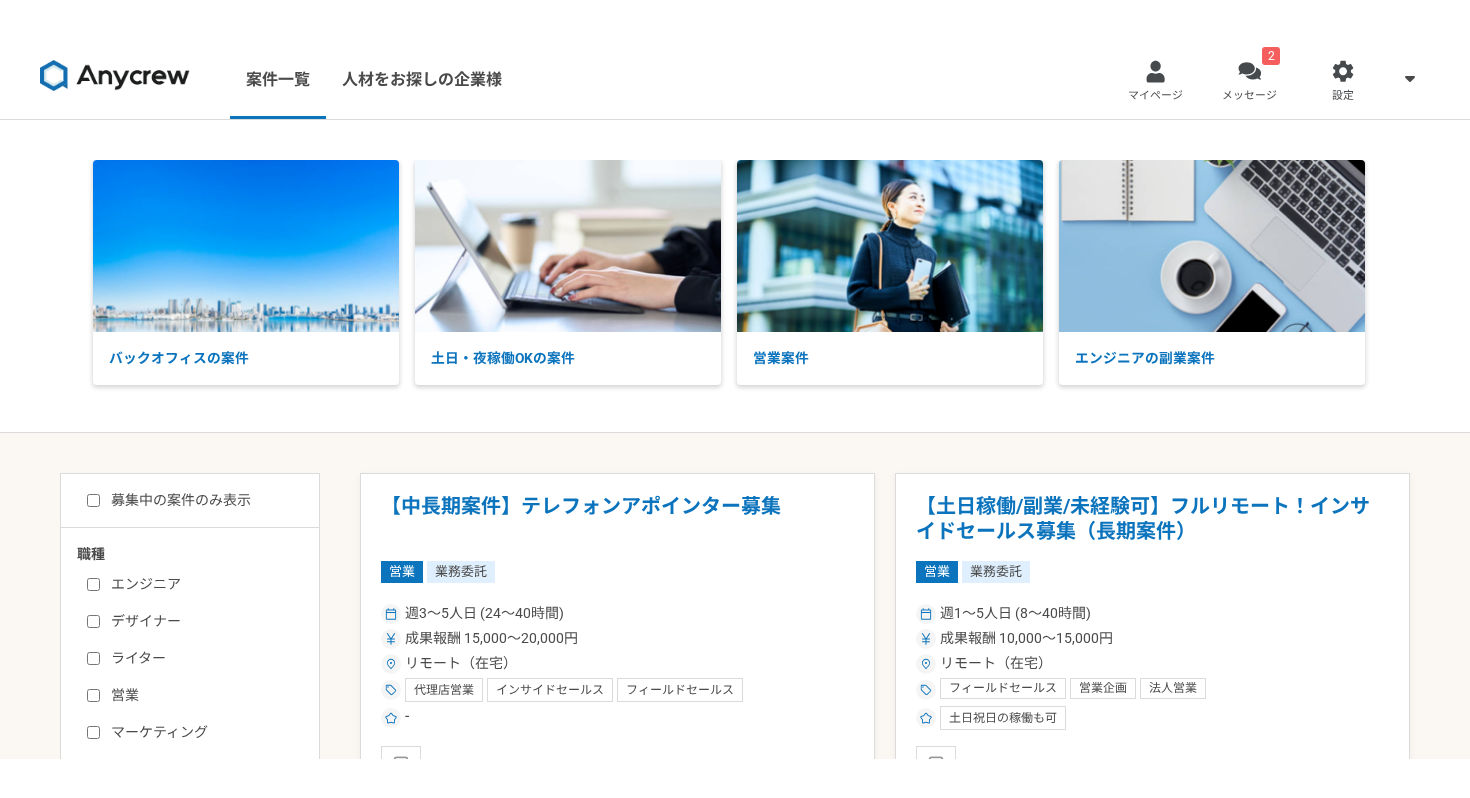 scroll, scrollTop: 0, scrollLeft: 0, axis: both 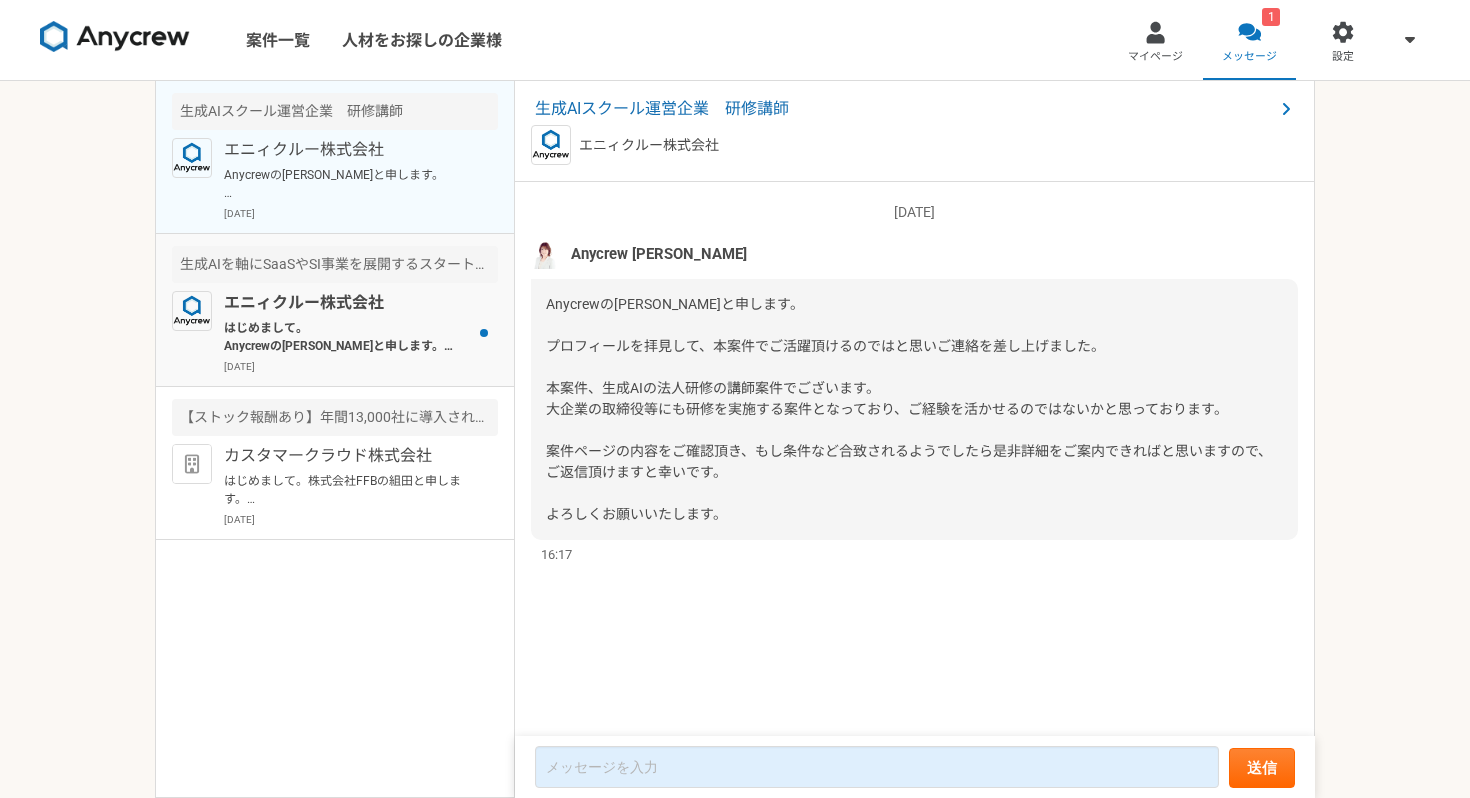 click on "2025年7月29日" at bounding box center [361, 366] 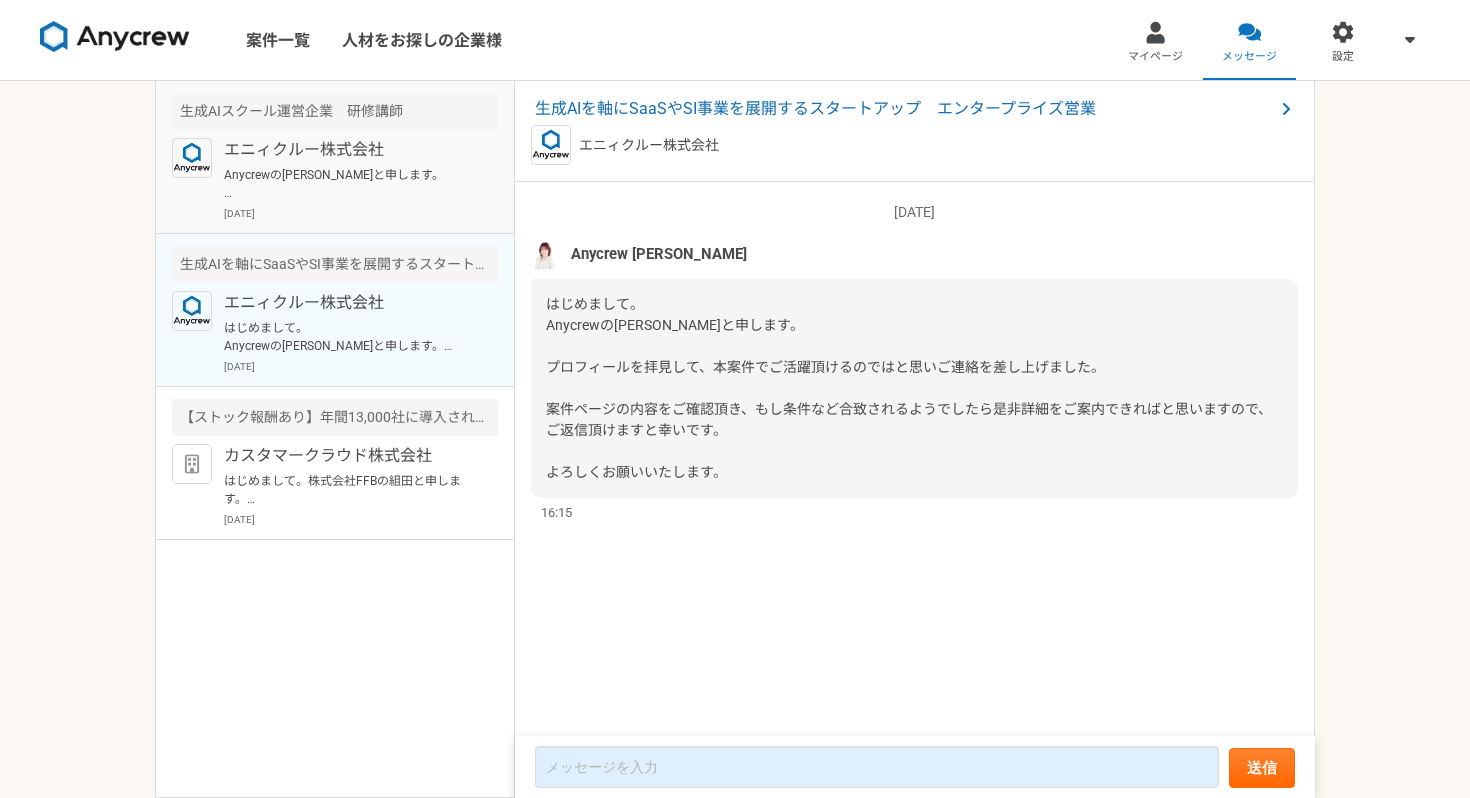 click on "2025年7月29日" at bounding box center (361, 213) 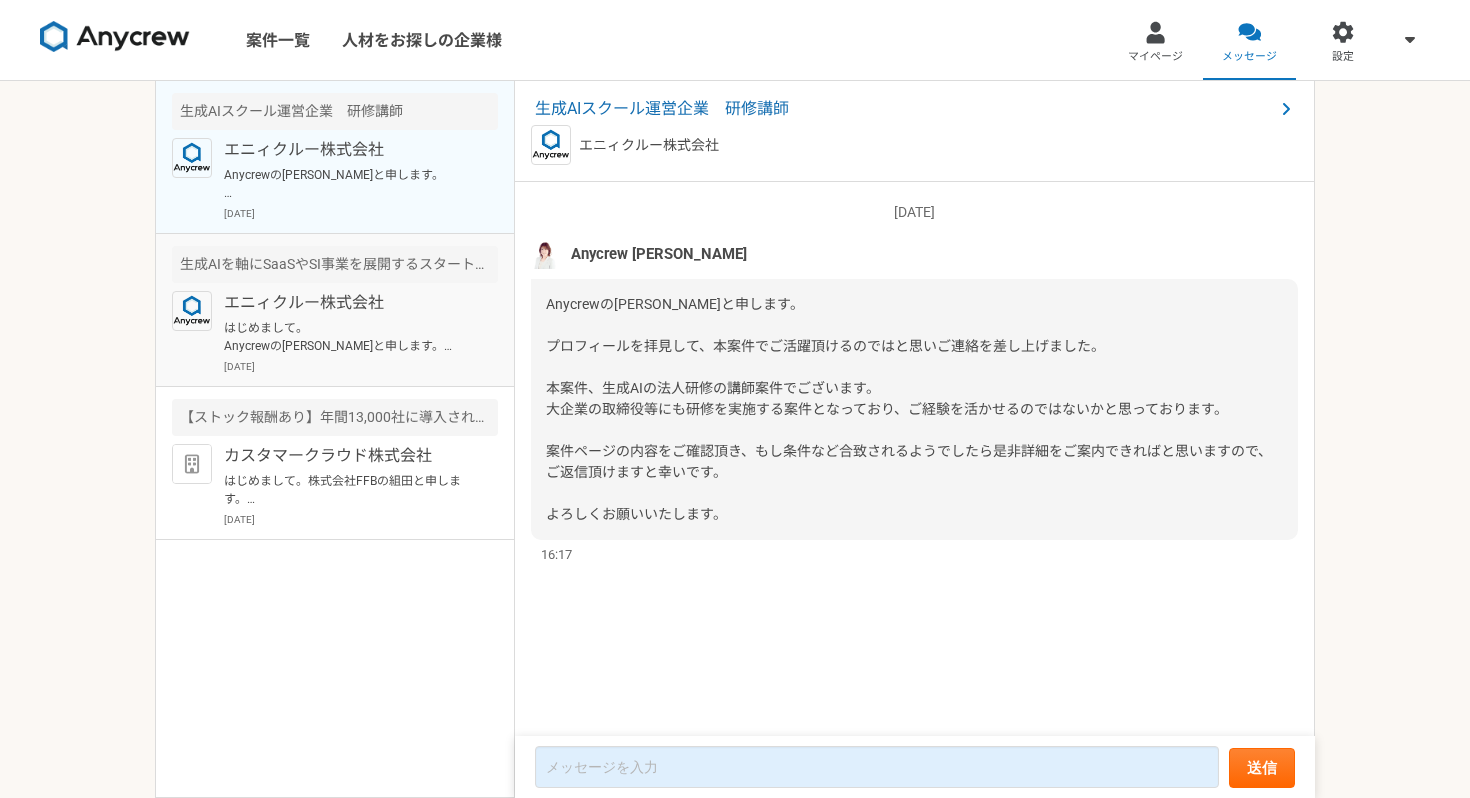 click on "はじめまして。
Anycrewの[PERSON_NAME]と申します。
プロフィールを拝見して、本案件でご活躍頂けるのではと思いご連絡を差し上げました。
案件ページの内容をご確認頂き、もし条件など合致されるようでしたら是非詳細をご案内できればと思いますので、ご返信頂けますと幸いです。
よろしくお願いいたします。" at bounding box center [347, 337] 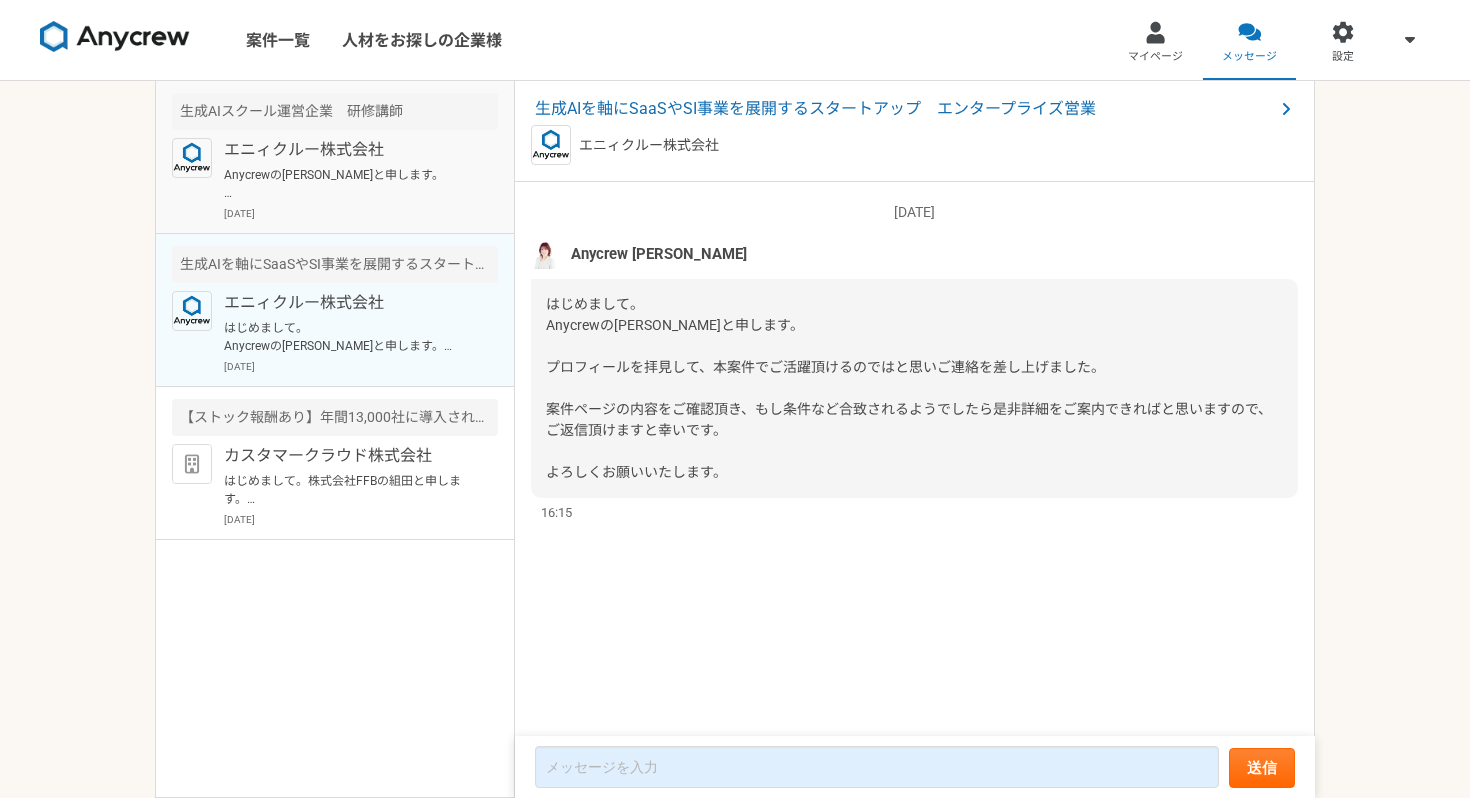 click on "Anycrewの[PERSON_NAME]と申します。
プロフィールを拝見して、本案件でご活躍頂けるのではと思いご連絡を差し上げました。
本案件、生成AIの法人研修の講師案件でございます。
大企業の取締役等にも研修を実施する案件となっており、ご経験を活かせるのではないかと思っております。
案件ページの内容をご確認頂き、もし条件など合致されるようでしたら是非詳細をご案内できればと思いますので、ご返信頂けますと幸いです。
よろしくお願いいたします。" at bounding box center [347, 184] 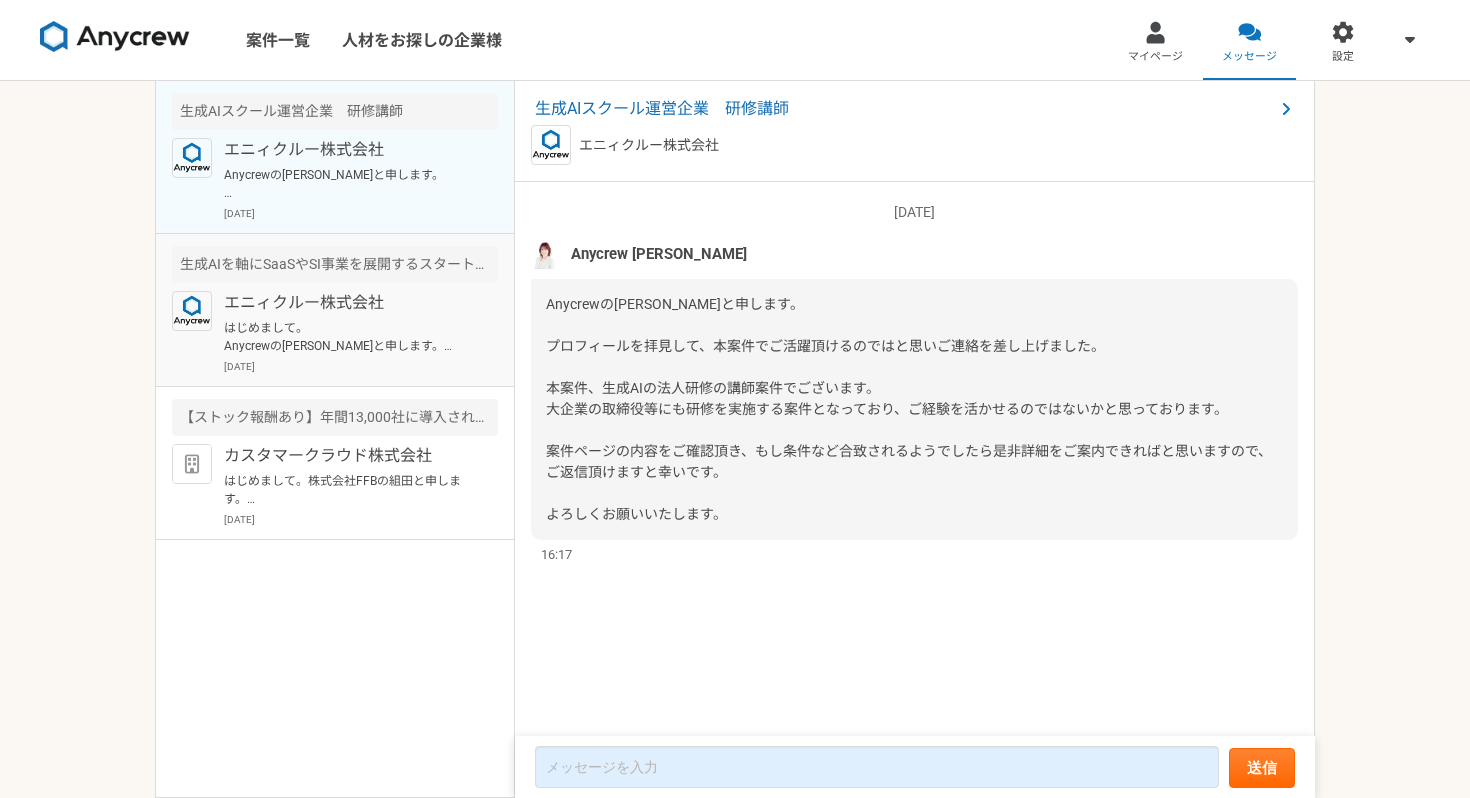 click on "20[DATE]" at bounding box center (361, 366) 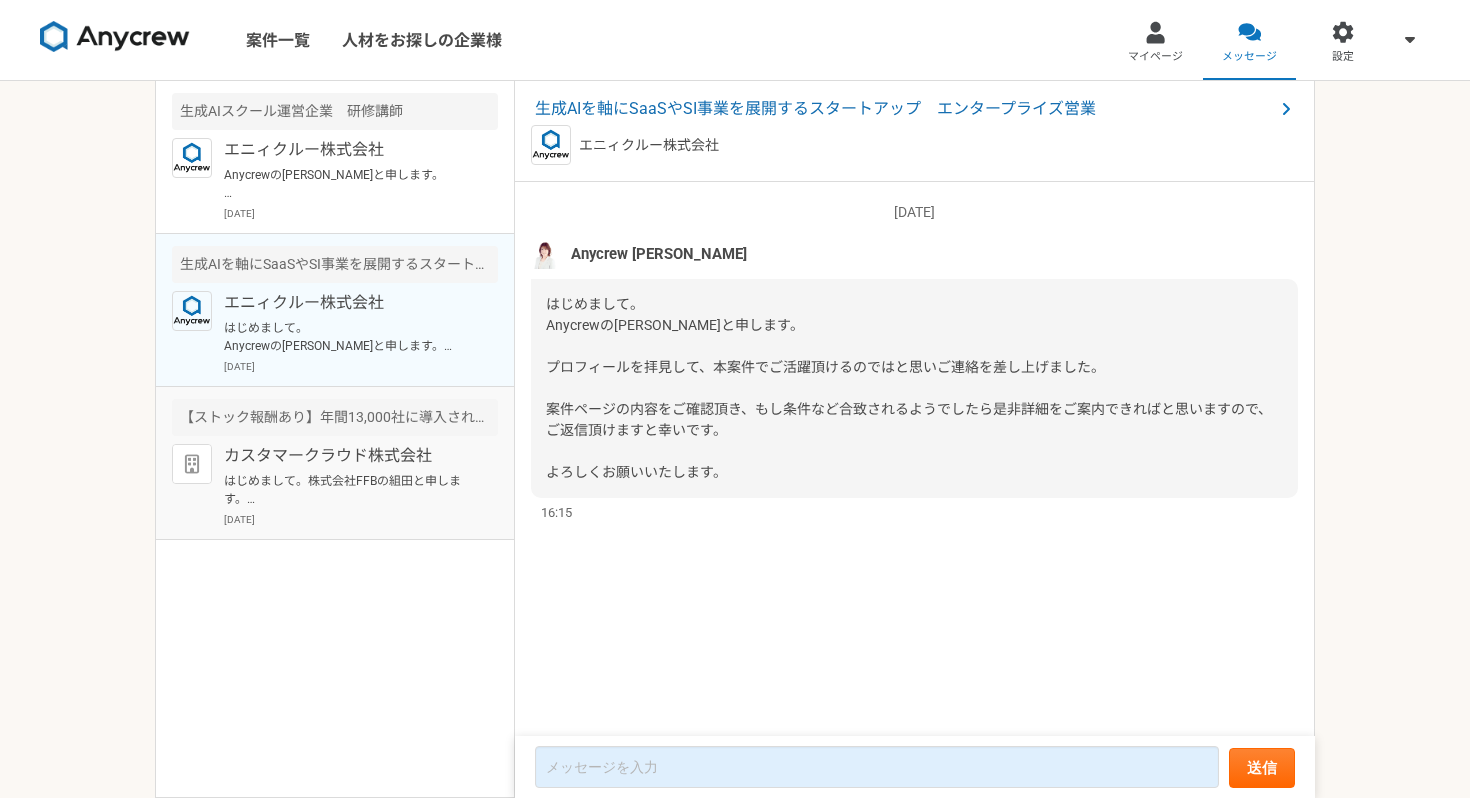 click on "はじめまして。株式会社FFBの組田と申します。
営業代行として、現在も複数のSaaS・BPO系商材でインサイドセールスを支援しております。
これまでSMB〜エンタープライズまで幅広い業界にアプローチしており、
リスト選定からトーク設計、商談化まで一貫して対応可能です。
貴社のように導入実績が豊富なSaaSプロダクトは、提案の切り口も多く、
再現性高く取り組めると感じご連絡いたしました。
まずは貴社のご状況をお伺いしつつ、どういった形でお力になれるか、
お話しできれば嬉しいです。よろしくお願いいたします。" at bounding box center [347, 490] 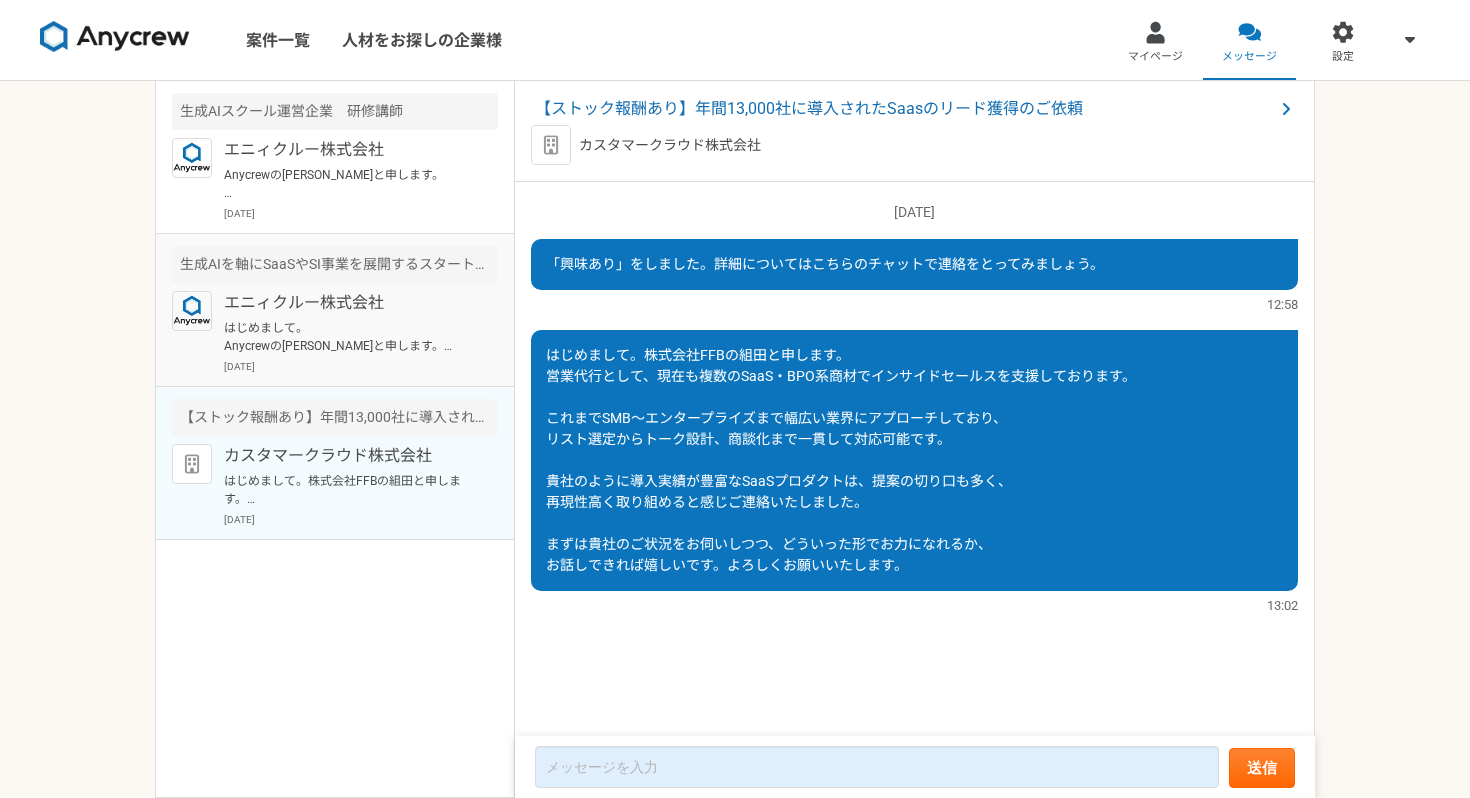 click on "エニィクルー株式会社 はじめまして。
Anycrewの大竹と申します。
プロフィールを拝見して、本案件でご活躍頂けるのではと思いご連絡を差し上げました。
案件ページの内容をご確認頂き、もし条件など合致されるようでしたら是非詳細をご案内できればと思いますので、ご返信頂けますと幸いです。
よろしくお願いいたします。 2025年7月29日" at bounding box center [361, 332] 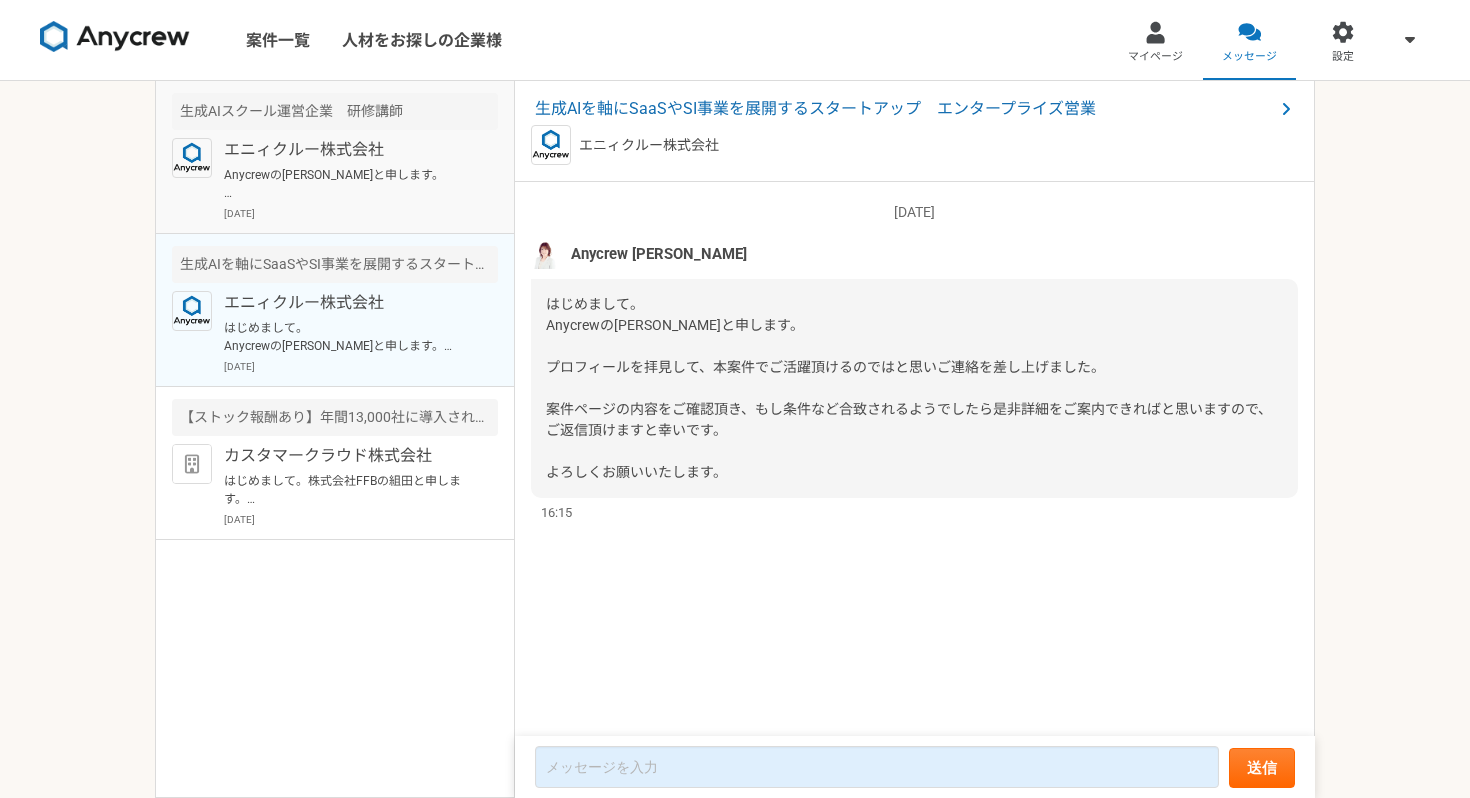 click on "生成AIスクール運営企業　研修講師 エニィクルー株式会社 Anycrewの大竹と申します。
プロフィールを拝見して、本案件でご活躍頂けるのではと思いご連絡を差し上げました。
本案件、生成AIの法人研修の講師案件でございます。
大企業の取締役等にも研修を実施する案件となっており、ご経験を活かせるのではないかと思っております。
案件ページの内容をご確認頂き、もし条件など合致されるようでしたら是非詳細をご案内できればと思いますので、ご返信頂けますと幸いです。
よろしくお願いいたします。 2025年7月29日" at bounding box center (335, 157) 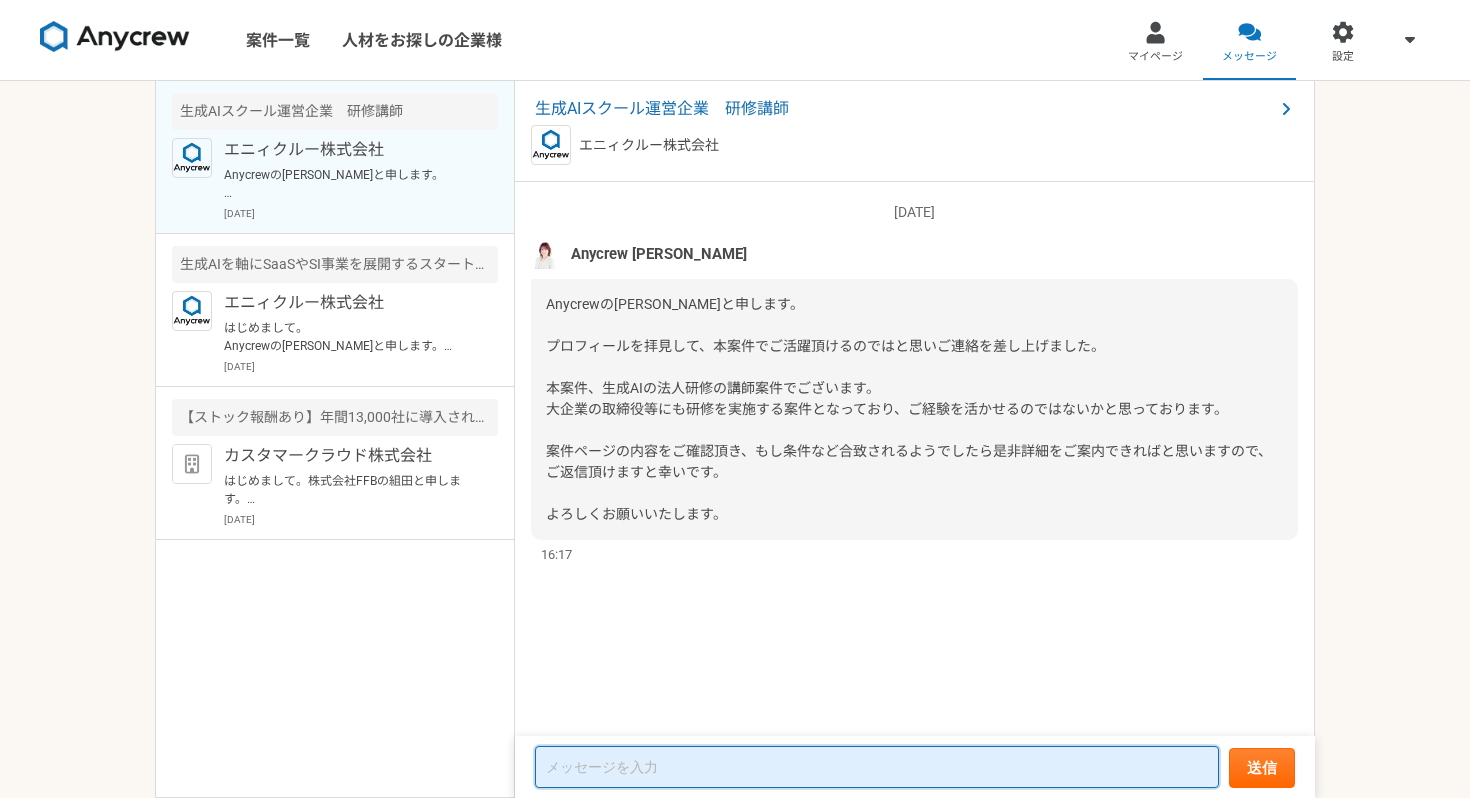 click at bounding box center [877, 767] 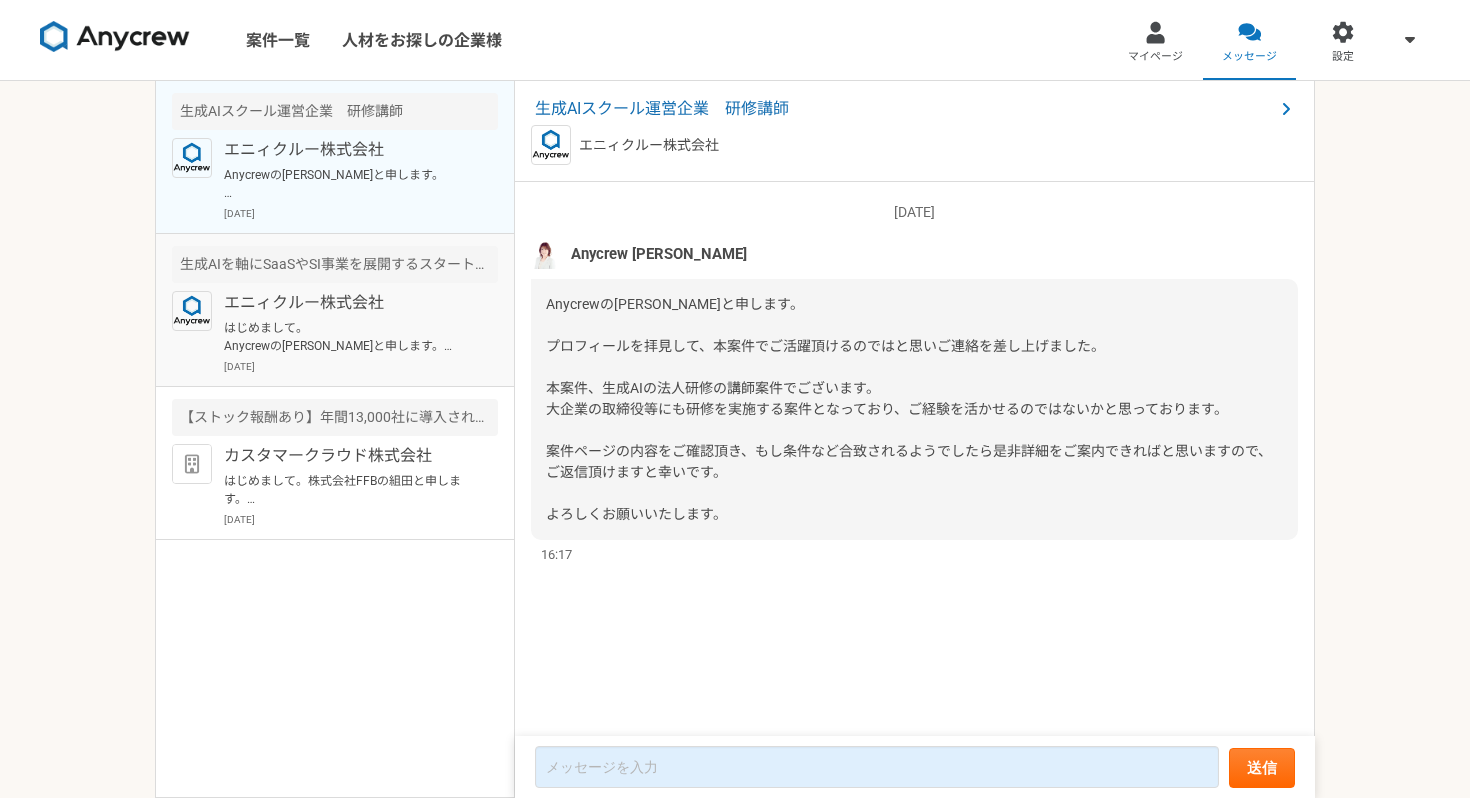 click on "はじめまして。
Anycrewの[PERSON_NAME]と申します。
プロフィールを拝見して、本案件でご活躍頂けるのではと思いご連絡を差し上げました。
案件ページの内容をご確認頂き、もし条件など合致されるようでしたら是非詳細をご案内できればと思いますので、ご返信頂けますと幸いです。
よろしくお願いいたします。" at bounding box center (347, 337) 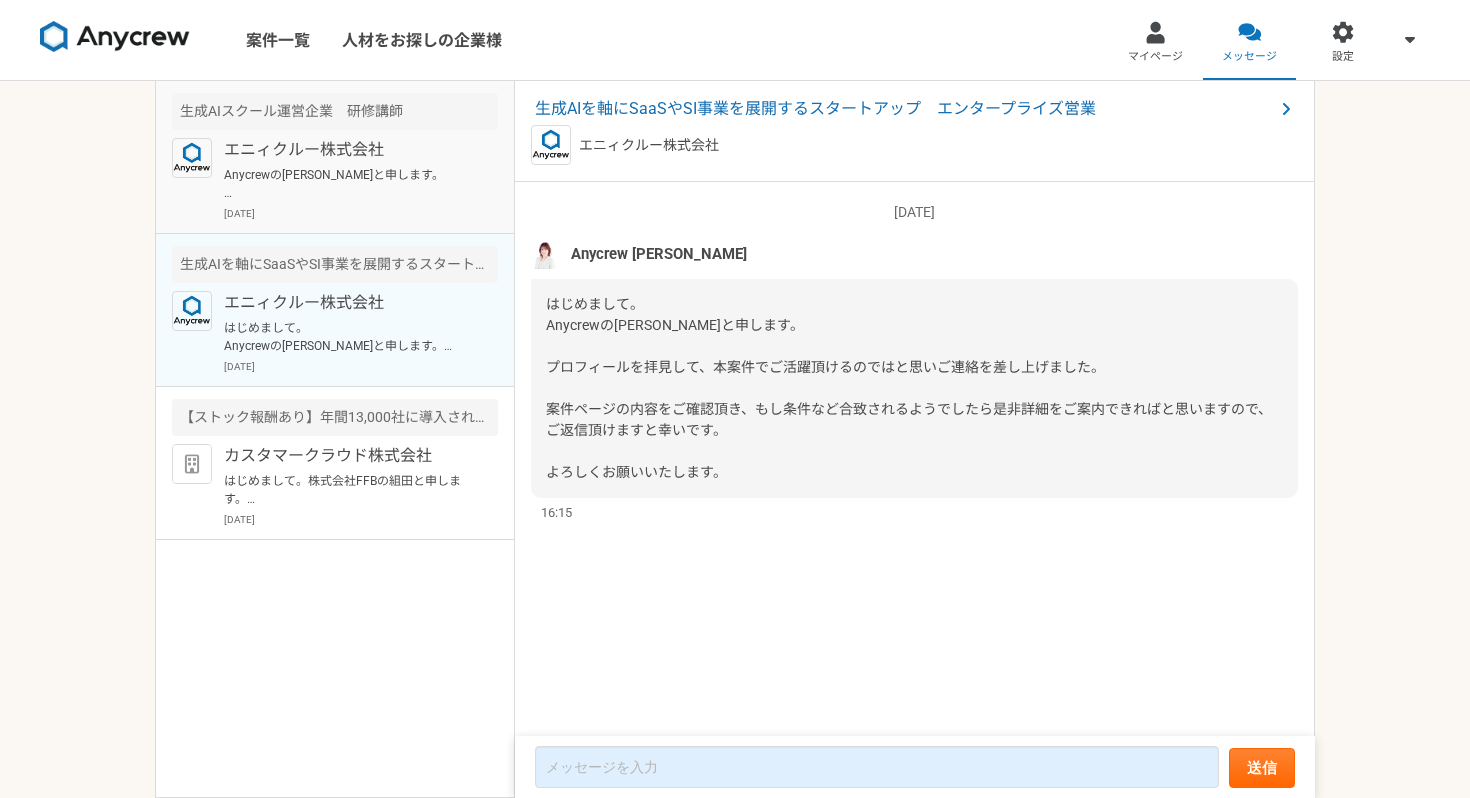 click on "20[DATE]" at bounding box center [361, 213] 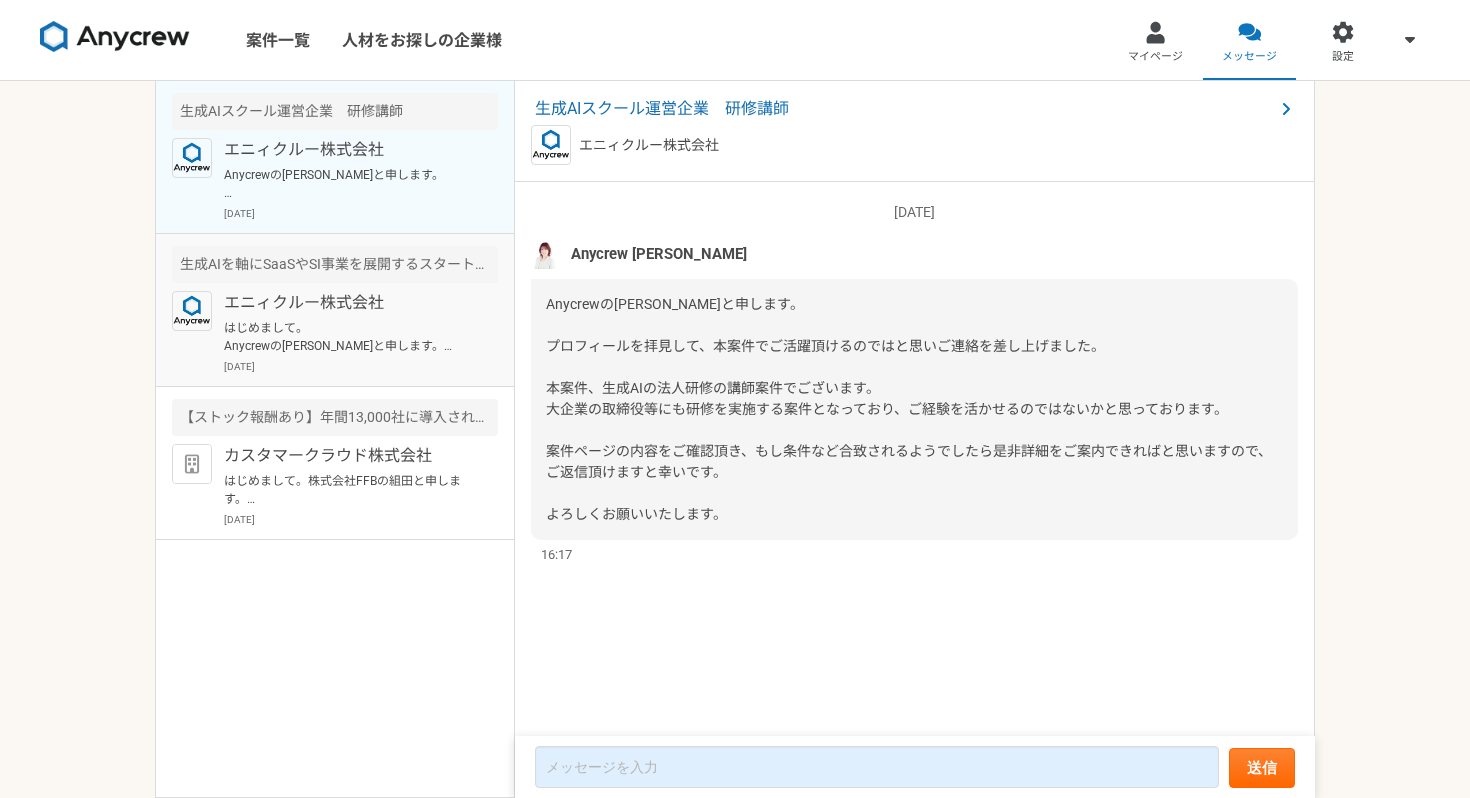 click on "はじめまして。
Anycrewの[PERSON_NAME]と申します。
プロフィールを拝見して、本案件でご活躍頂けるのではと思いご連絡を差し上げました。
案件ページの内容をご確認頂き、もし条件など合致されるようでしたら是非詳細をご案内できればと思いますので、ご返信頂けますと幸いです。
よろしくお願いいたします。" at bounding box center [347, 337] 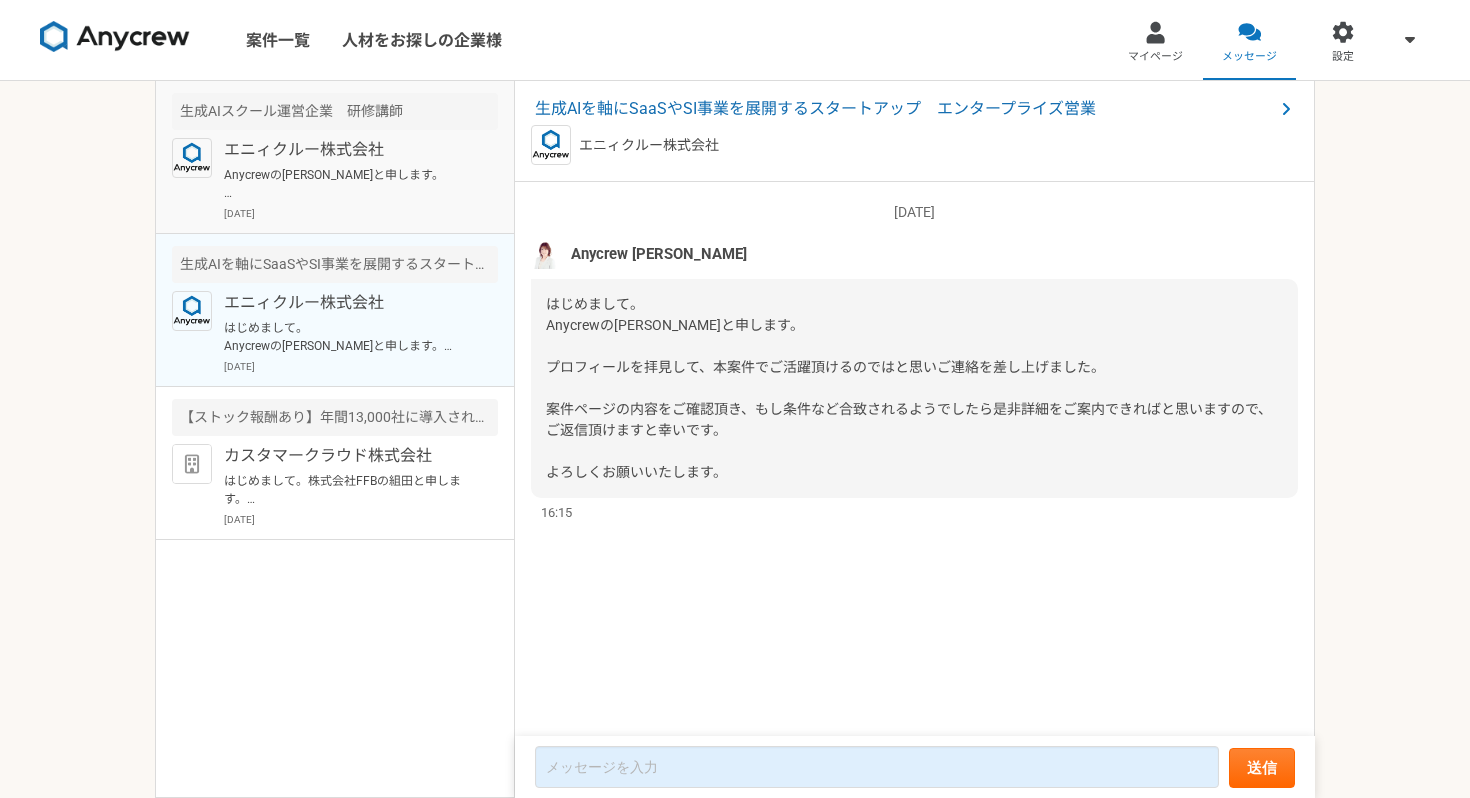 click on "20[DATE]" at bounding box center [361, 213] 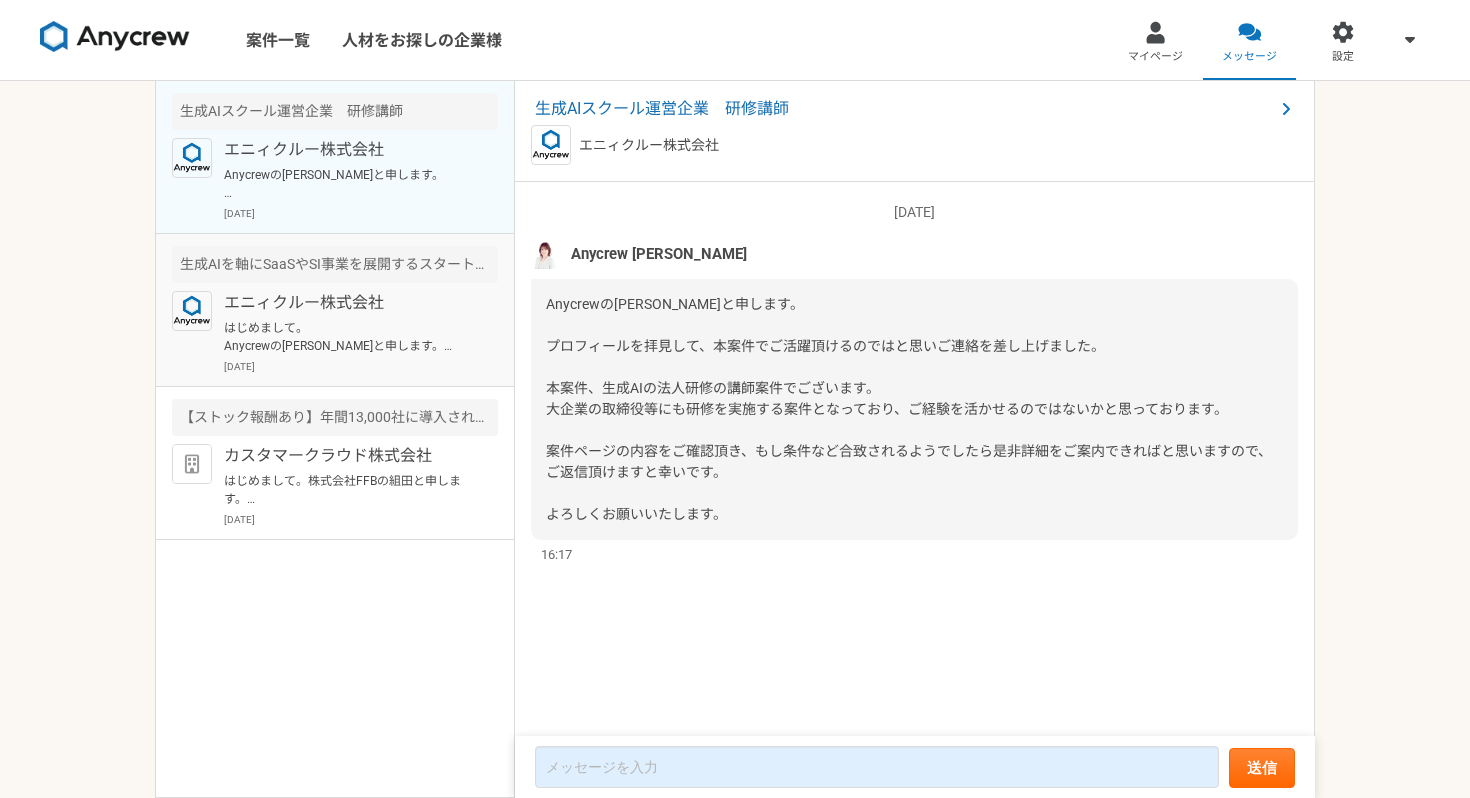 click on "生成AIを軸にSaaSやSI事業を展開するスタートアップ　エンタープライズ営業 エニィクルー株式会社 はじめまして。
Anycrewの大竹と申します。
プロフィールを拝見して、本案件でご活躍頂けるのではと思いご連絡を差し上げました。
案件ページの内容をご確認頂き、もし条件など合致されるようでしたら是非詳細をご案内できればと思いますので、ご返信頂けますと幸いです。
よろしくお願いいたします。 2025年7月29日" at bounding box center (335, 310) 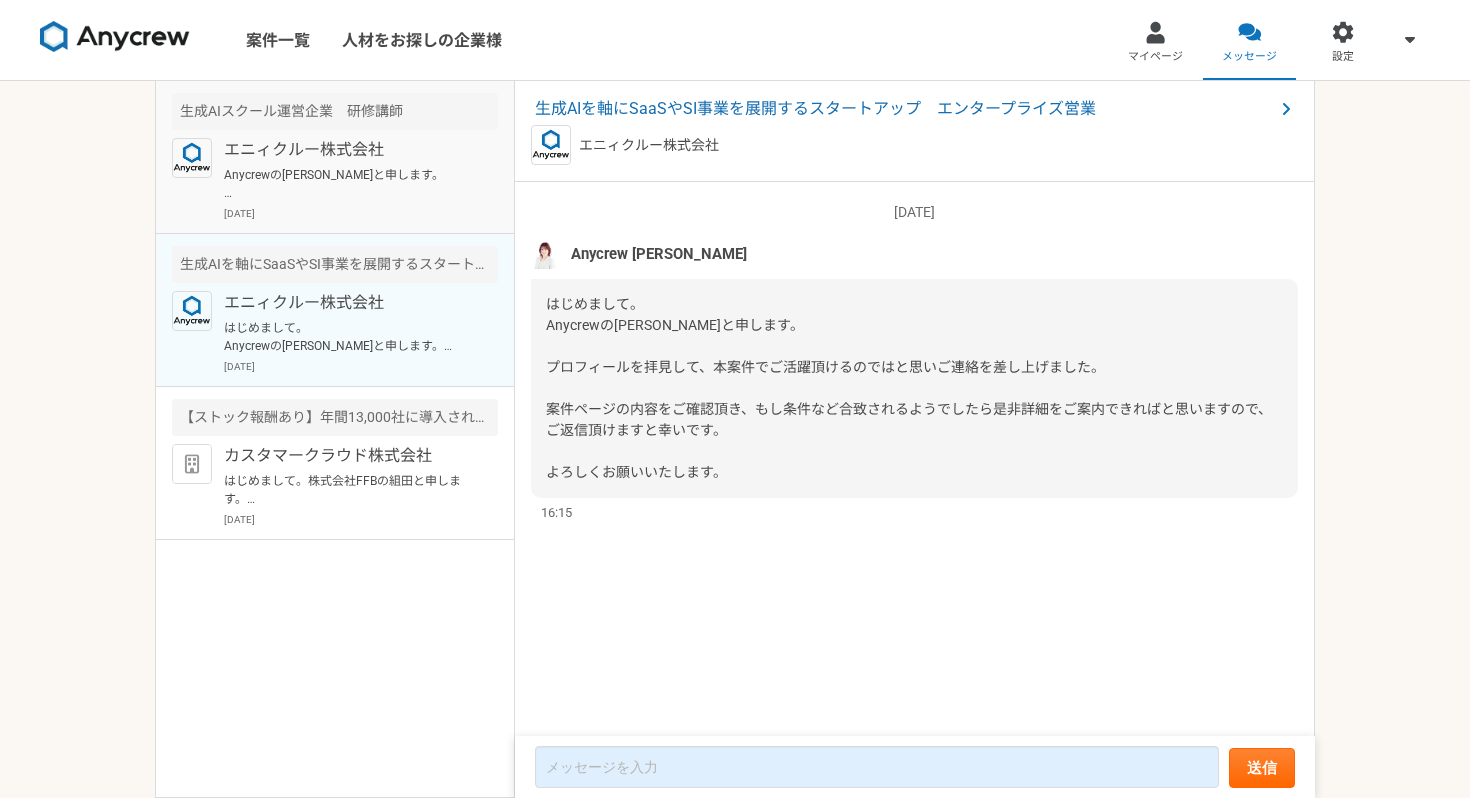 click on "Anycrewの[PERSON_NAME]と申します。
プロフィールを拝見して、本案件でご活躍頂けるのではと思いご連絡を差し上げました。
本案件、生成AIの法人研修の講師案件でございます。
大企業の取締役等にも研修を実施する案件となっており、ご経験を活かせるのではないかと思っております。
案件ページの内容をご確認頂き、もし条件など合致されるようでしたら是非詳細をご案内できればと思いますので、ご返信頂けますと幸いです。
よろしくお願いいたします。" at bounding box center (347, 184) 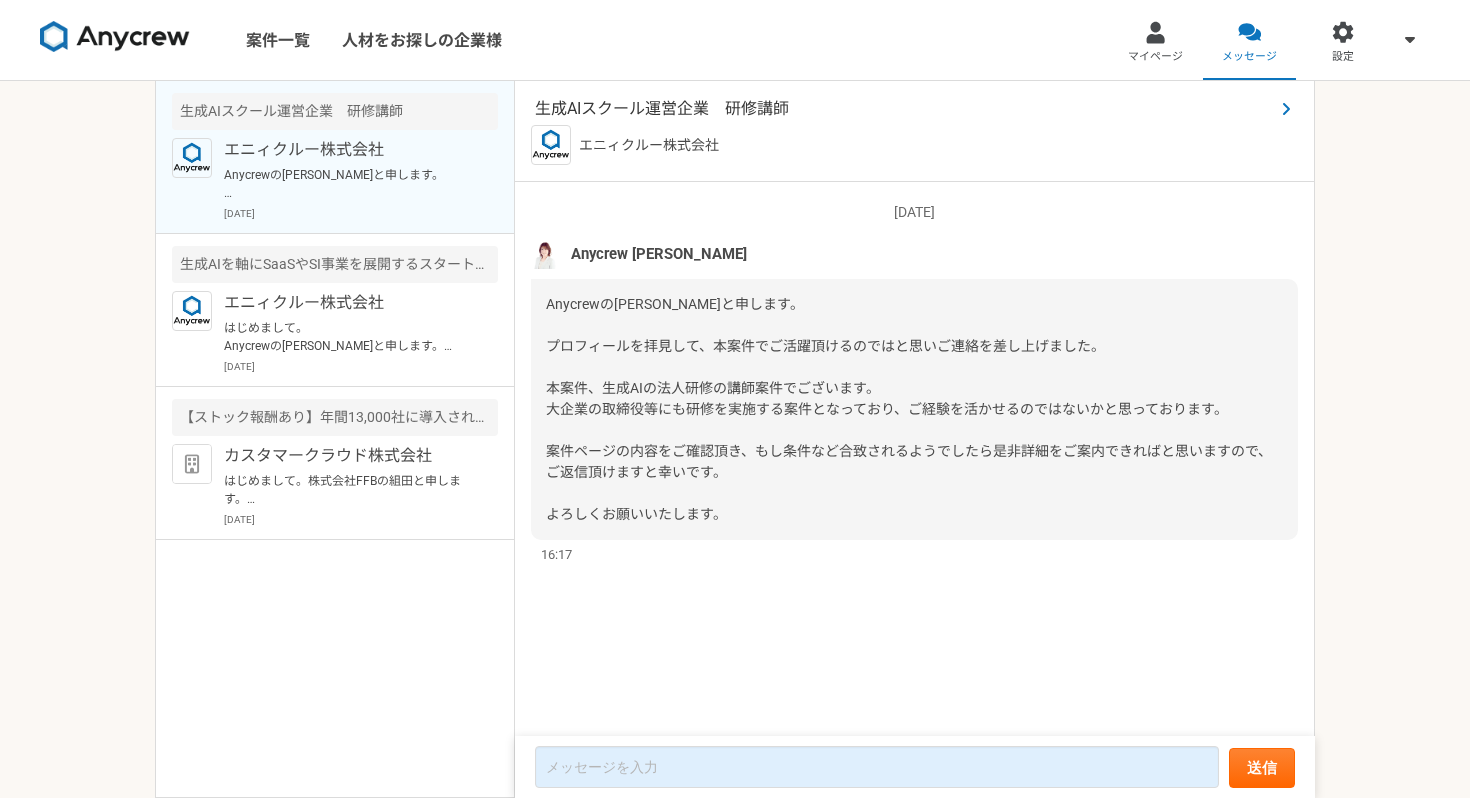 click on "生成AIスクール運営企業　研修講師" at bounding box center [904, 109] 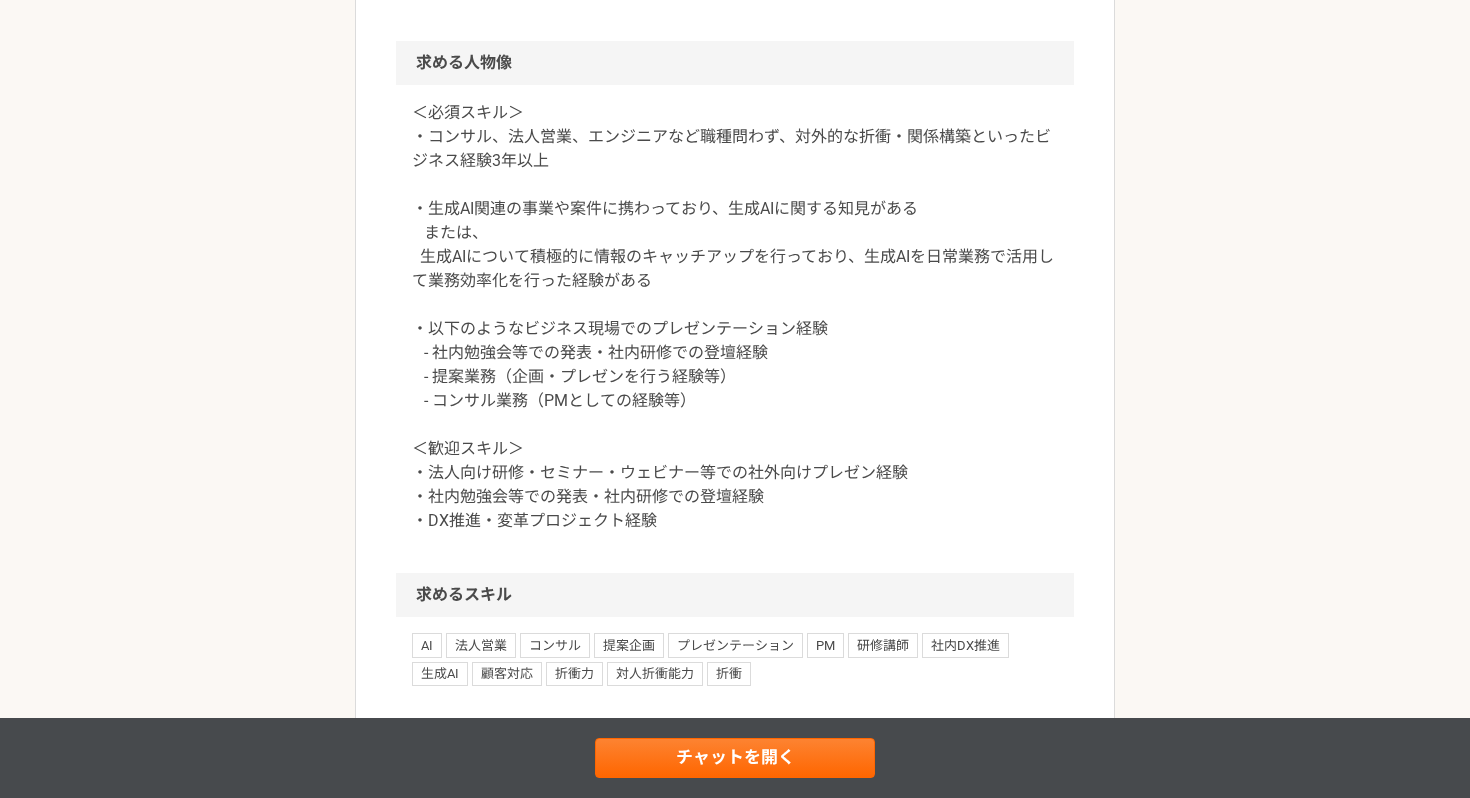 scroll, scrollTop: 1255, scrollLeft: 0, axis: vertical 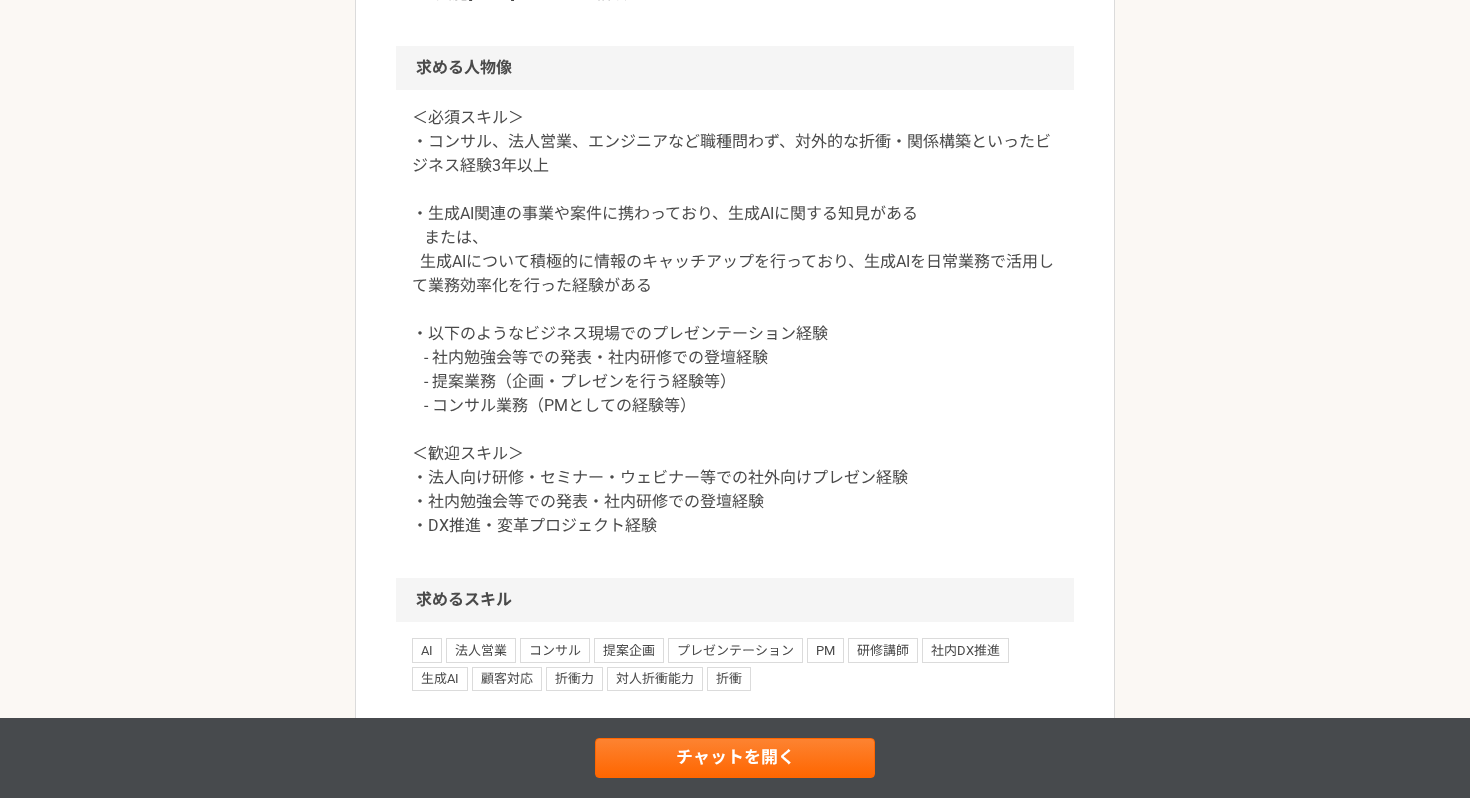 click on "＜必須スキル＞
・コンサル、法人営業、エンジニアなど職種問わず、対外的な折衝・関係構築といったビジネス経験3年以上
・生成AI関連の事業や案件に携わっており、生成AIに関する知見がある
または、
生成AIについて積極的に情報のキャッチアップを行っており、生成AIを日常業務で活用して業務効率化を行った経験がある
・以下のようなビジネス現場でのプレゼンテーション経験
- 社内勉強会等での発表・社内研修での登壇経験
- 提案業務（企画・プレゼンを行う経験等）
- コンサル業務（PMとしての経験等）
＜歓迎スキル＞
・法人向け研修・セミナー・ウェビナー等での社外向けプレゼン経験
・社内勉強会等での発表・社内研修での登壇経験
・DX推進・変革プロジェクト経験" at bounding box center (735, 322) 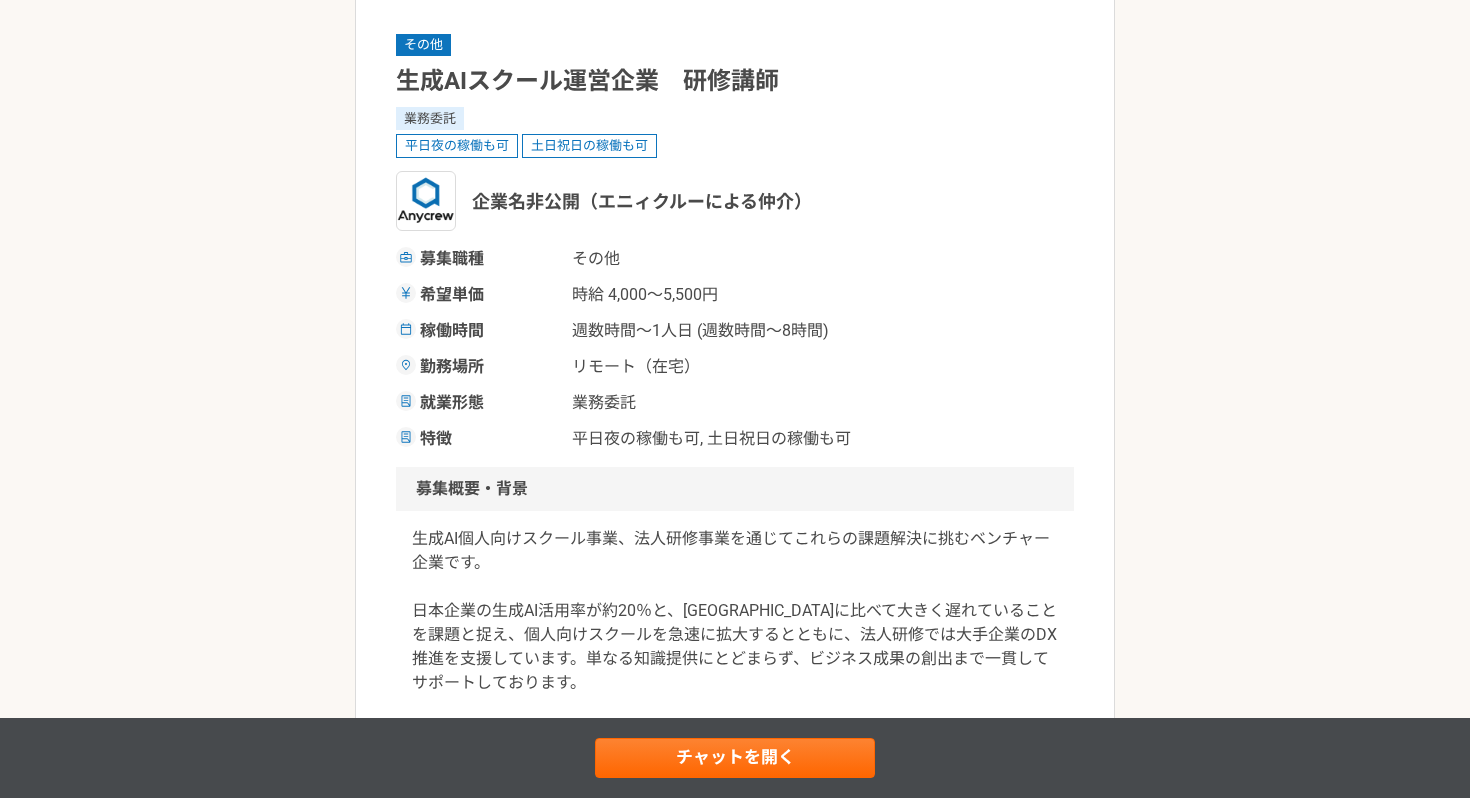 scroll, scrollTop: 139, scrollLeft: 0, axis: vertical 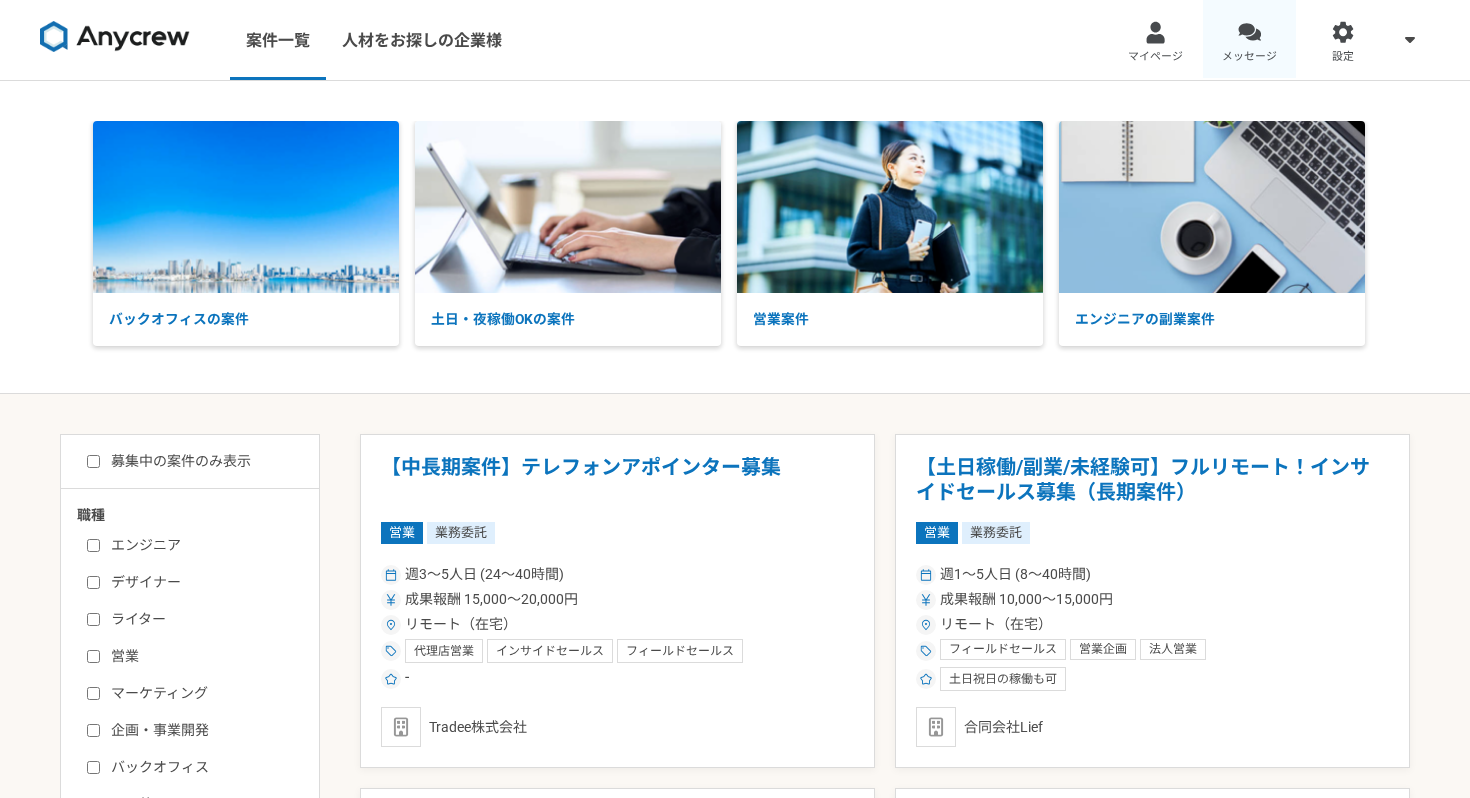 click on "メッセージ" at bounding box center (1249, 57) 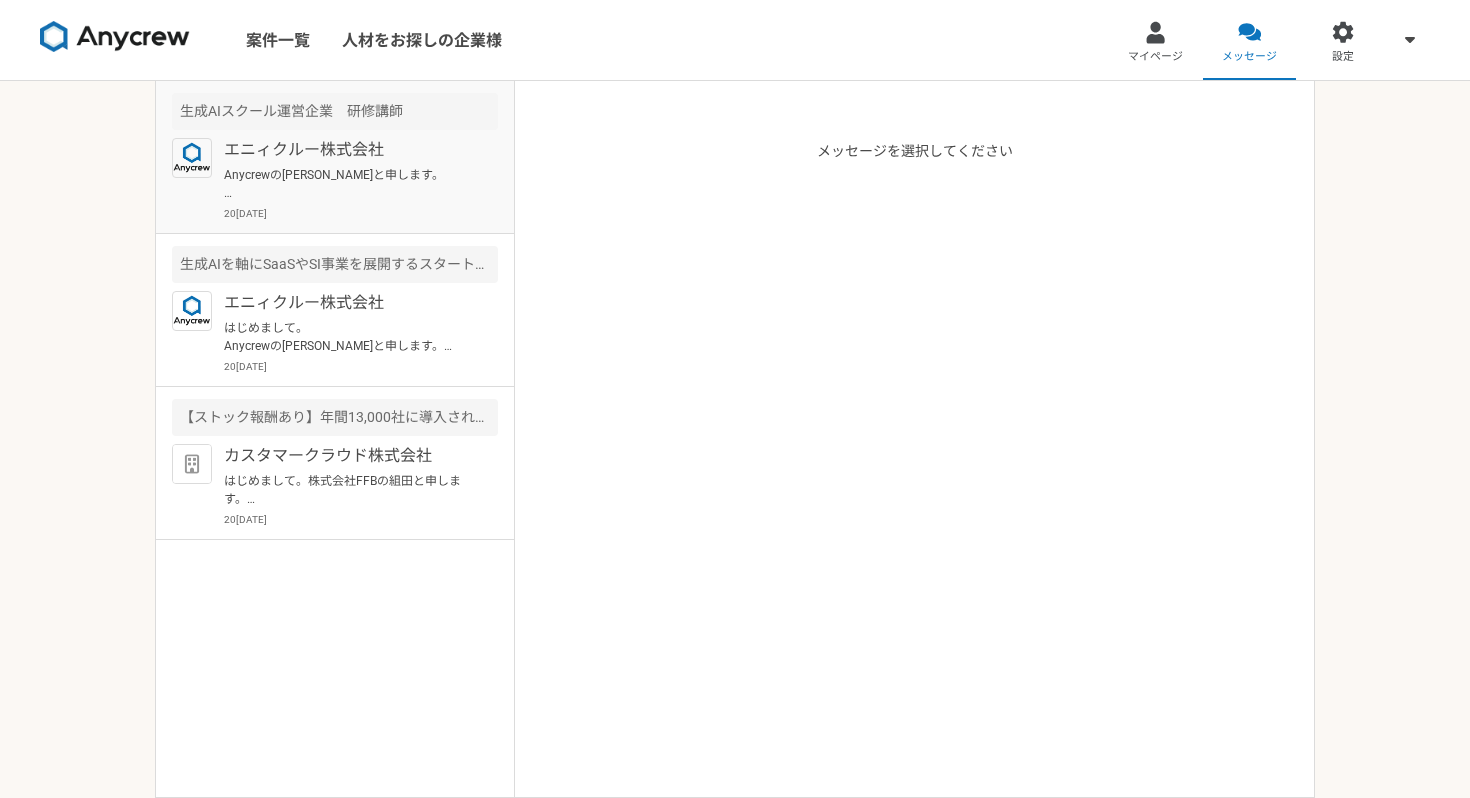 click on "Anycrewの[PERSON_NAME]と申します。
プロフィールを拝見して、本案件でご活躍頂けるのではと思いご連絡を差し上げました。
本案件、生成AIの法人研修の講師案件でございます。
大企業の取締役等にも研修を実施する案件となっており、ご経験を活かせるのではないかと思っております。
案件ページの内容をご確認頂き、もし条件など合致されるようでしたら是非詳細をご案内できればと思いますので、ご返信頂けますと幸いです。
よろしくお願いいたします。" at bounding box center [347, 184] 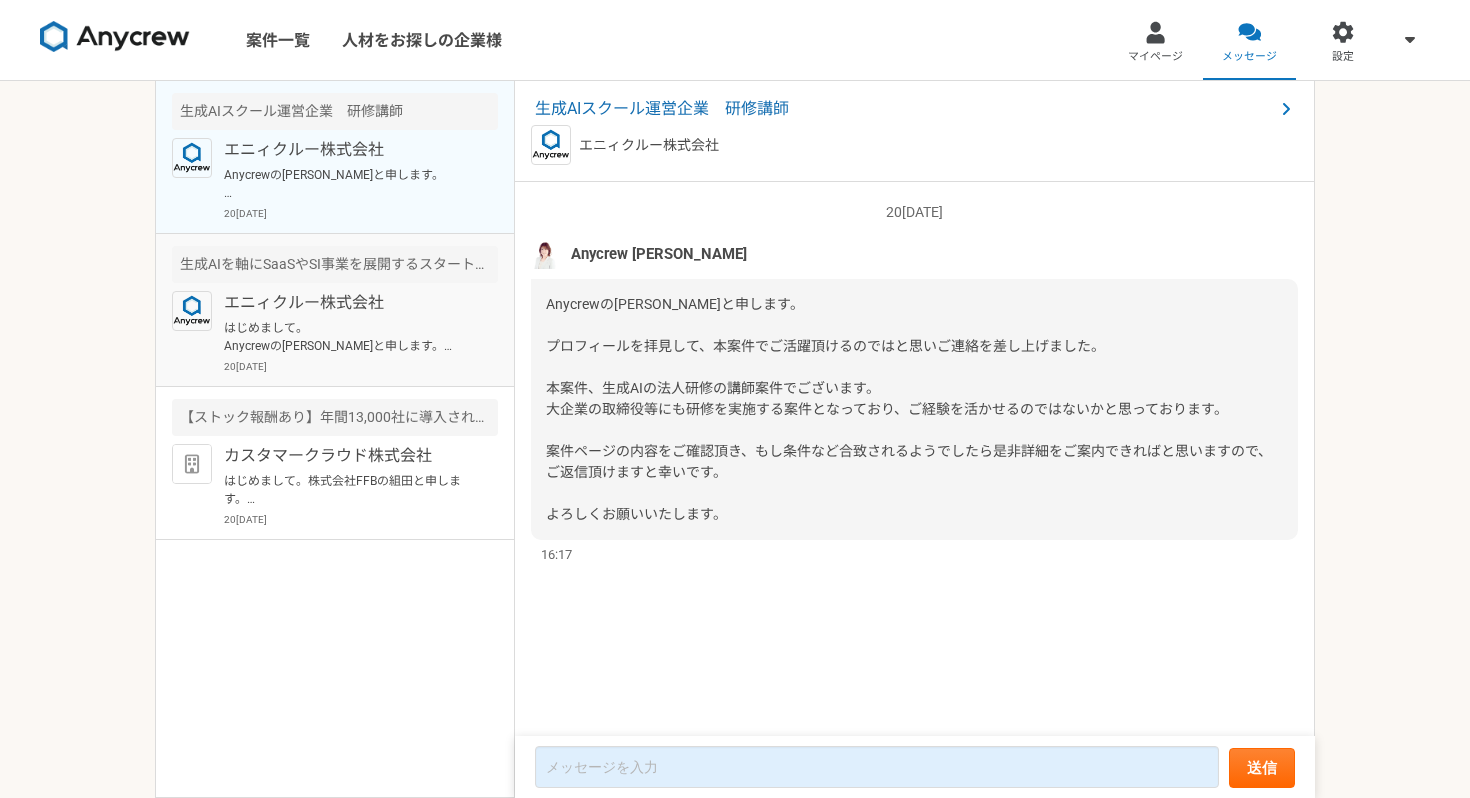 click on "20[DATE]" at bounding box center (361, 366) 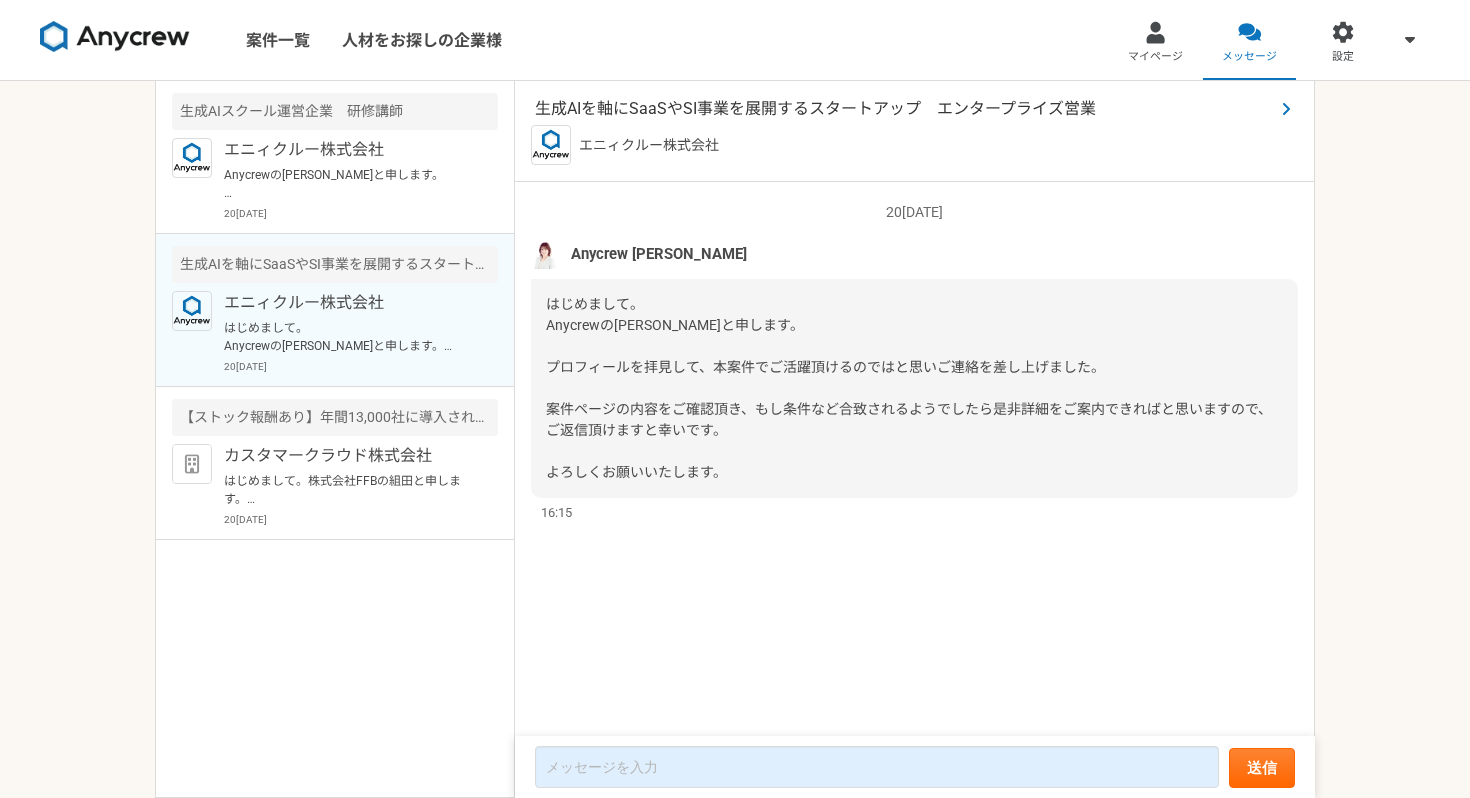 click on "生成AIを軸にSaaSやSI事業を展開するスタートアップ　エンタープライズ営業" at bounding box center [904, 109] 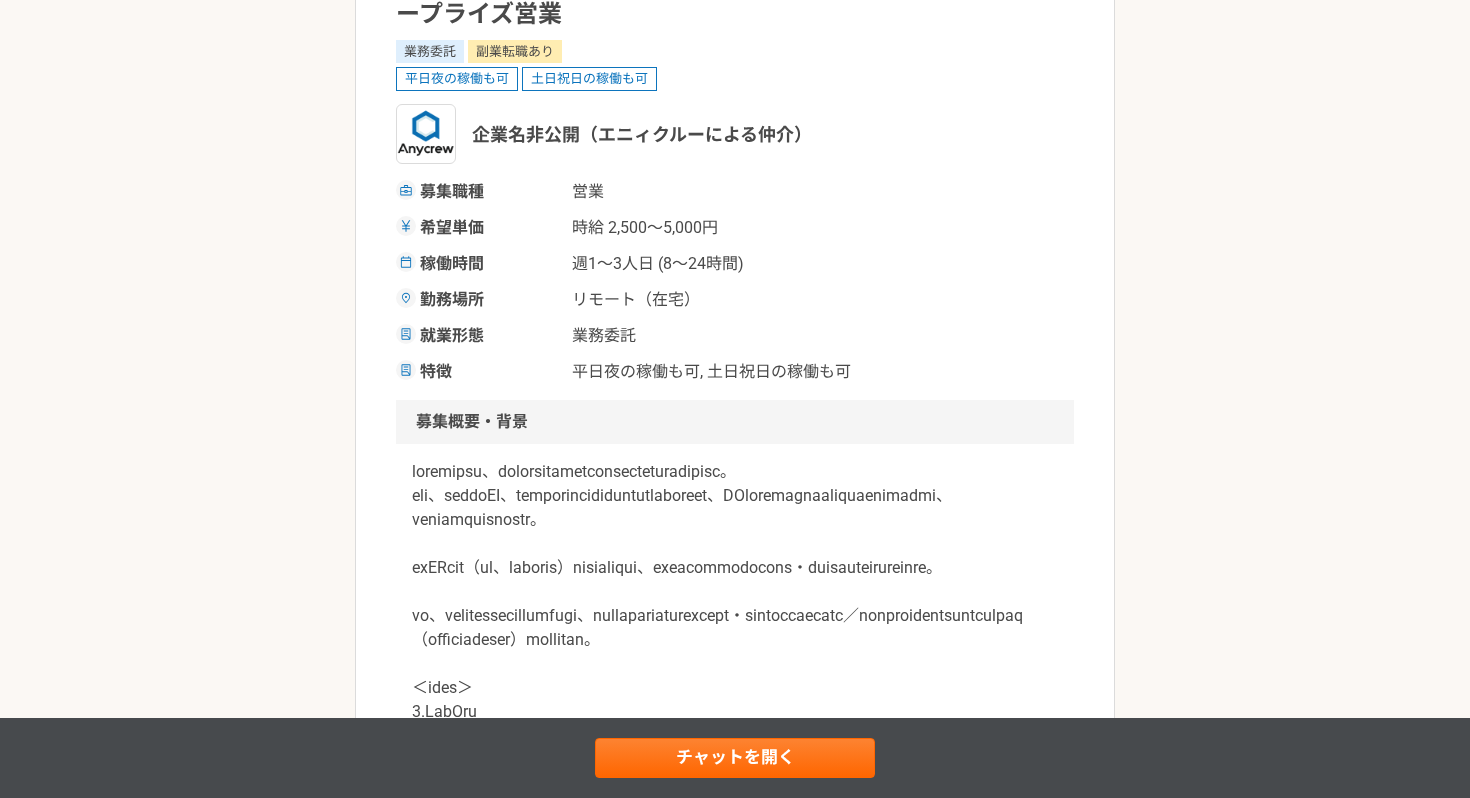 scroll, scrollTop: 0, scrollLeft: 0, axis: both 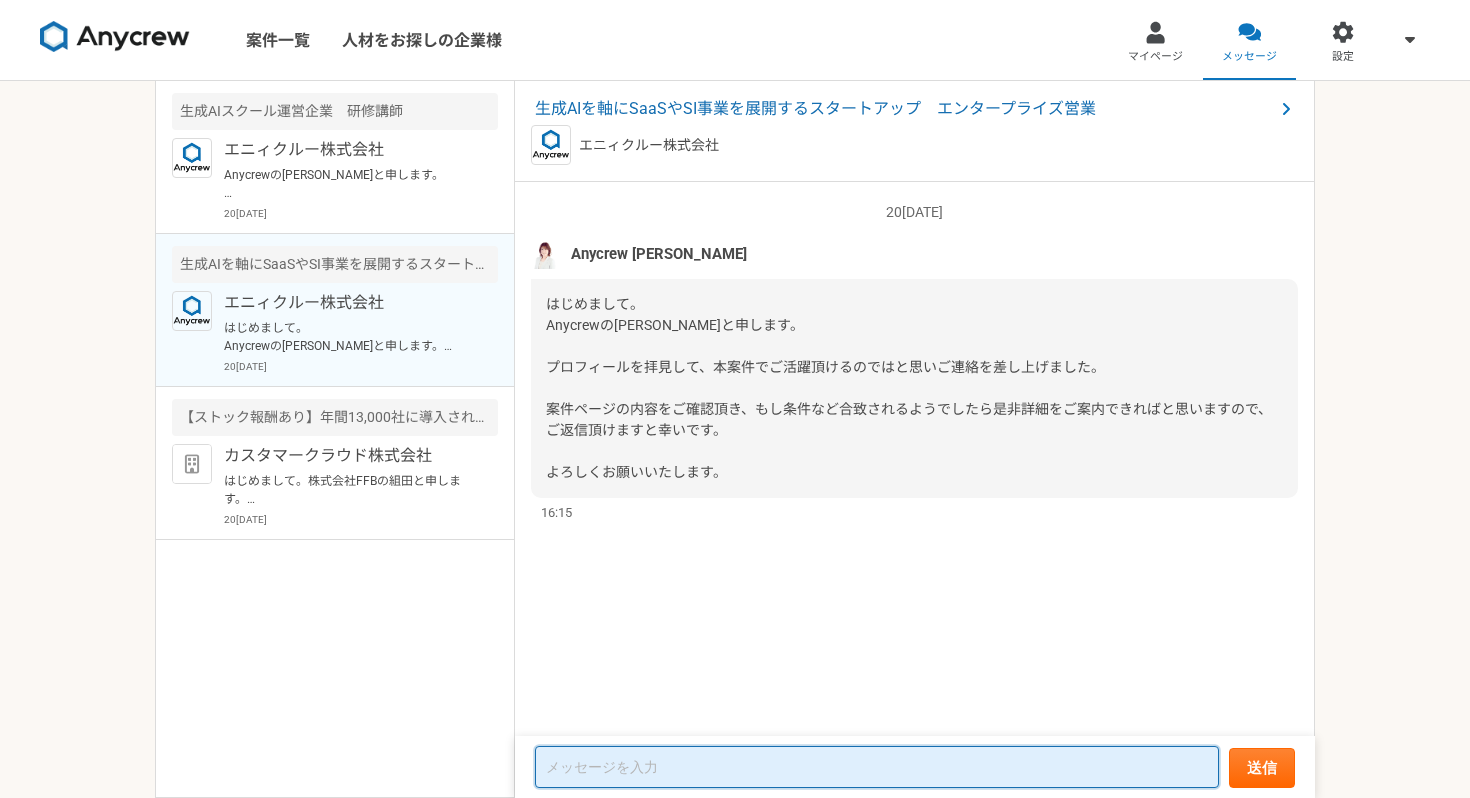 click at bounding box center [877, 767] 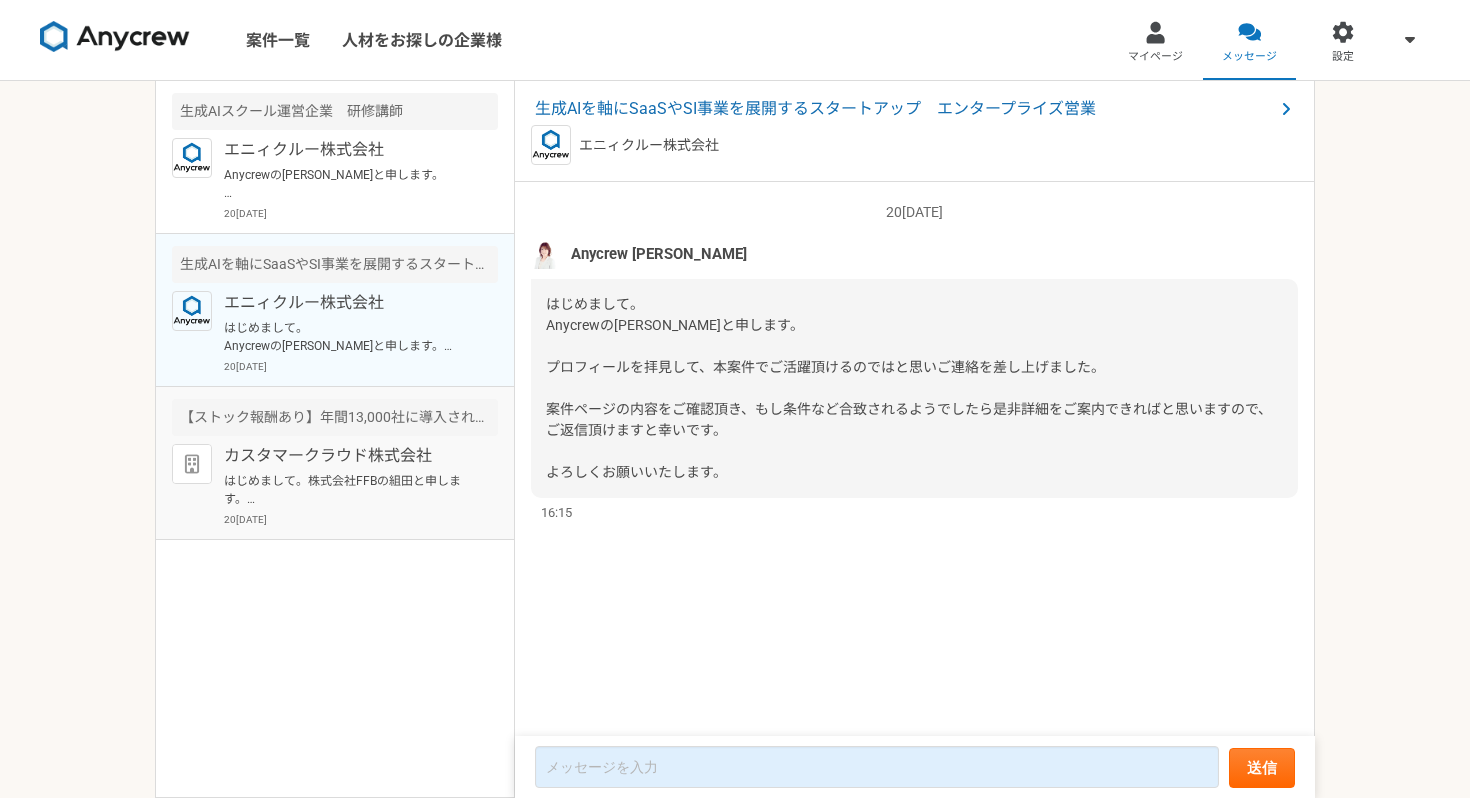 click on "20[DATE]" at bounding box center [361, 519] 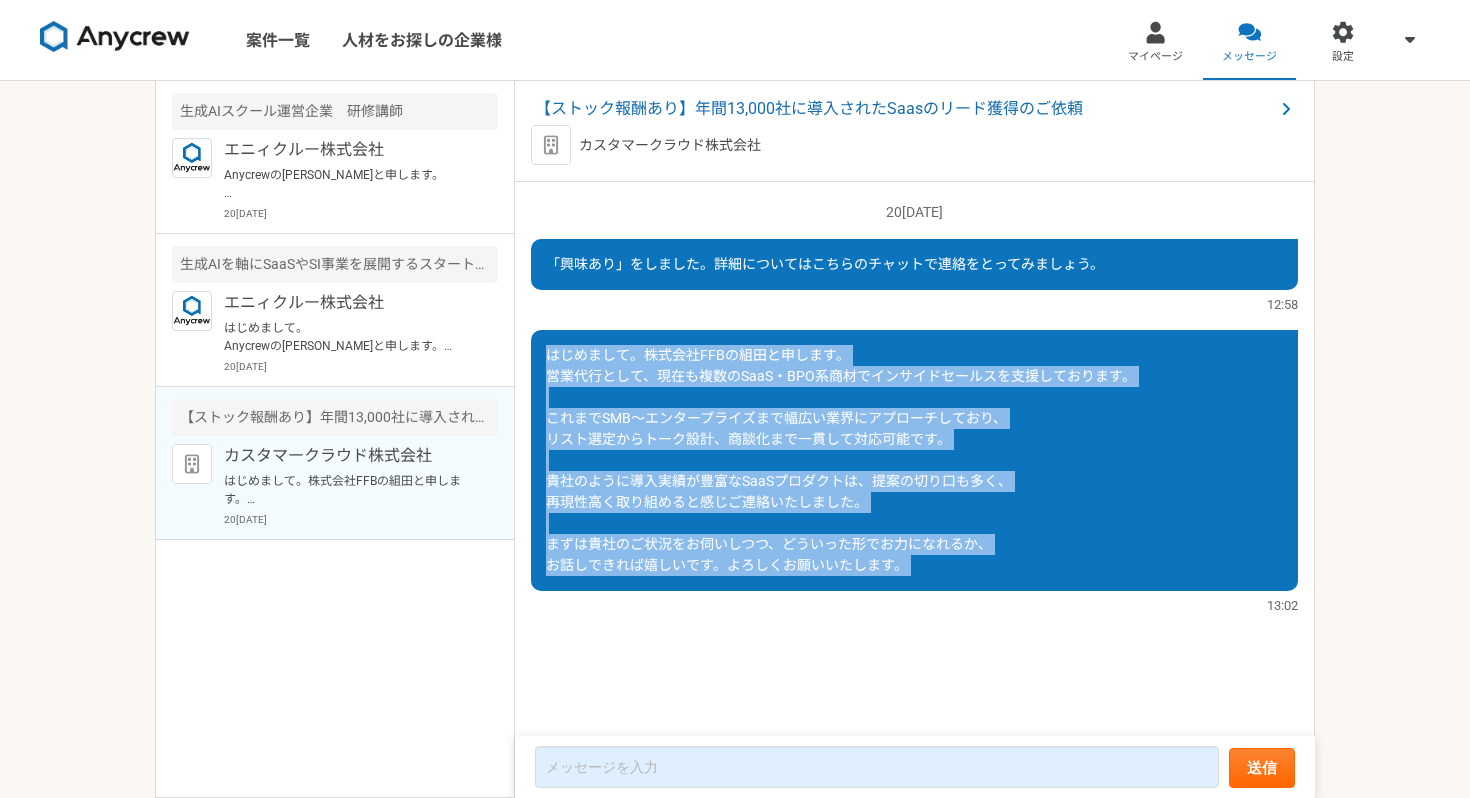 drag, startPoint x: 550, startPoint y: 359, endPoint x: 1108, endPoint y: 596, distance: 606.245 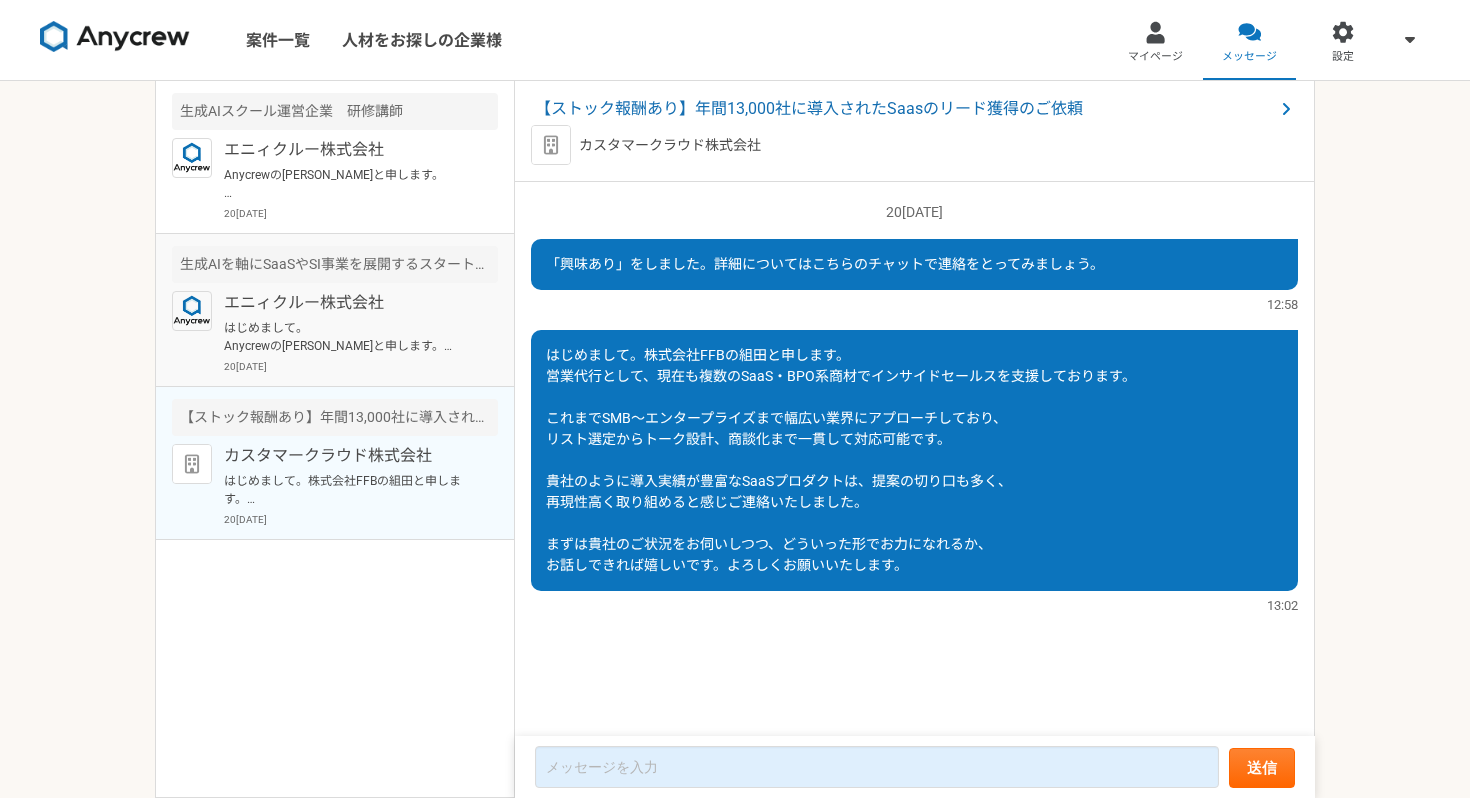 click on "はじめまして。
Anycrewの[PERSON_NAME]と申します。
プロフィールを拝見して、本案件でご活躍頂けるのではと思いご連絡を差し上げました。
案件ページの内容をご確認頂き、もし条件など合致されるようでしたら是非詳細をご案内できればと思いますので、ご返信頂けますと幸いです。
よろしくお願いいたします。" at bounding box center [347, 337] 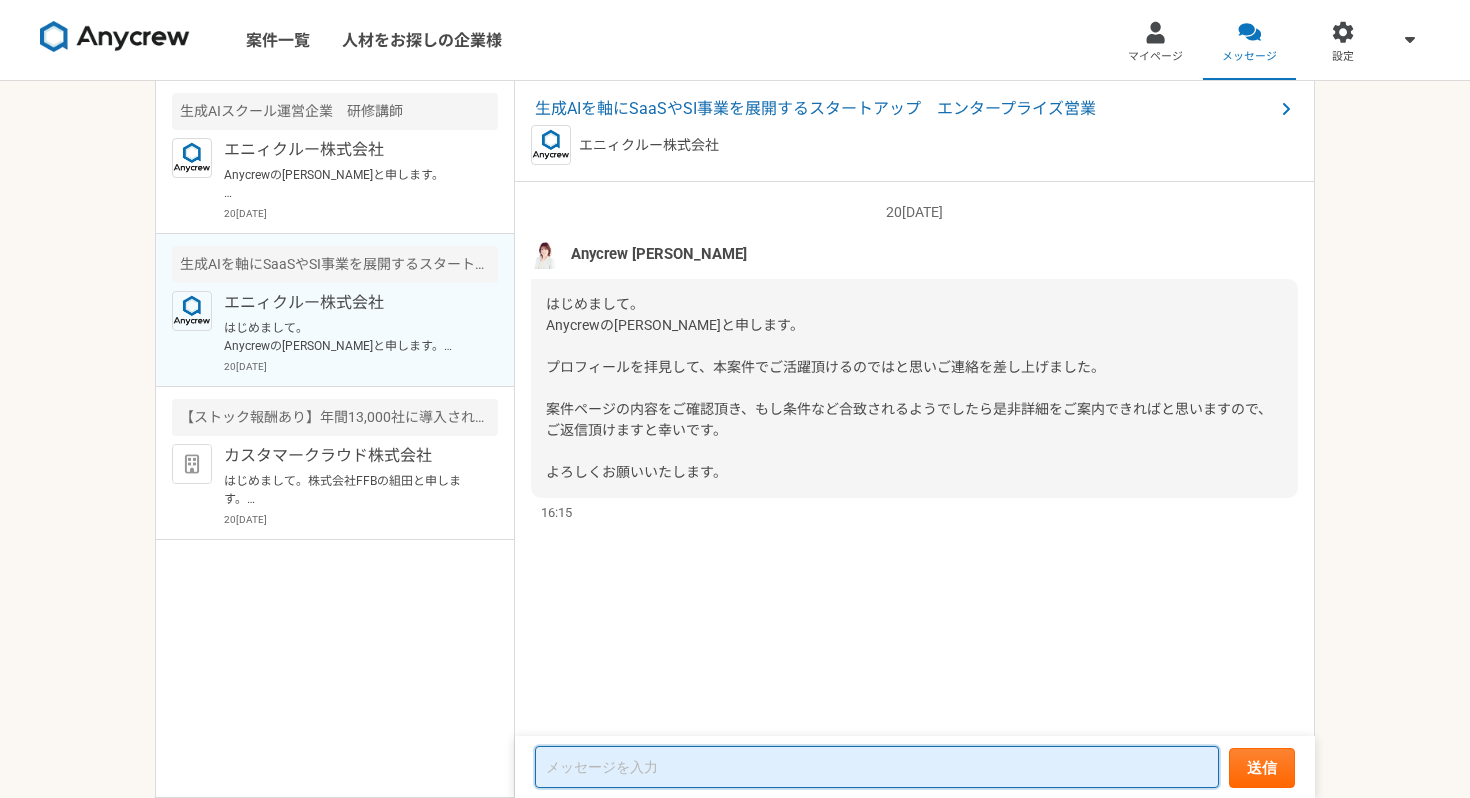 click at bounding box center (877, 767) 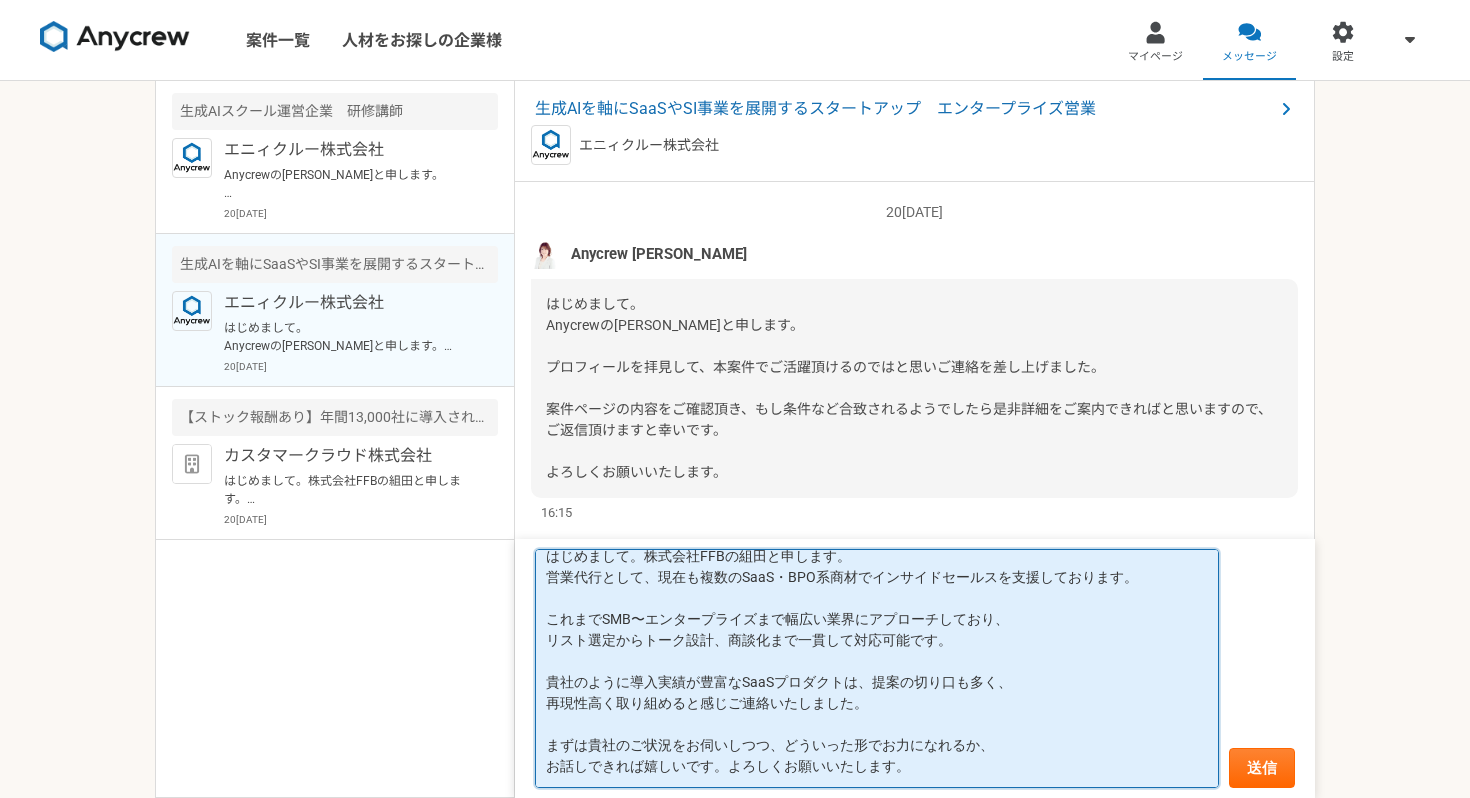 scroll, scrollTop: 0, scrollLeft: 0, axis: both 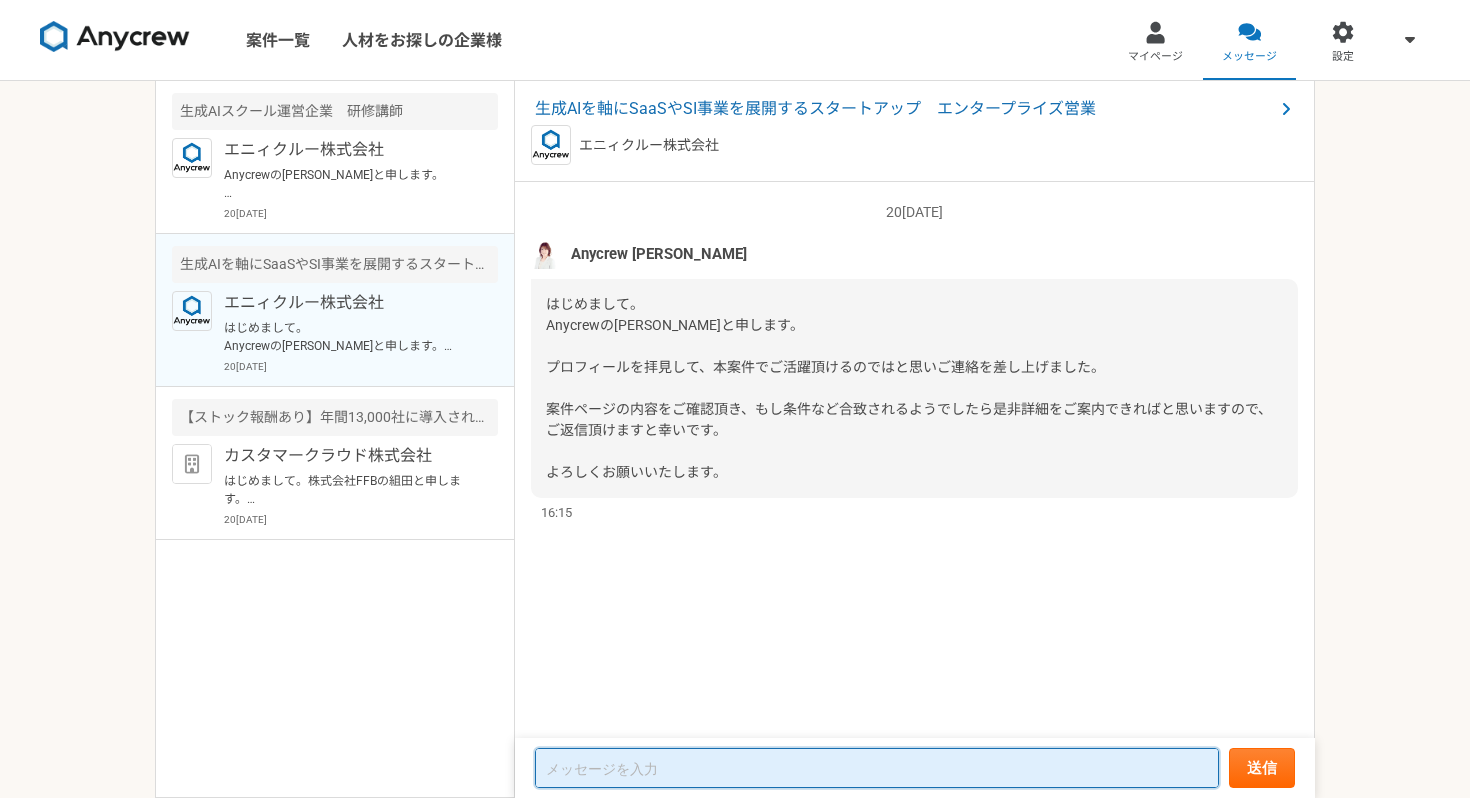click at bounding box center [877, 768] 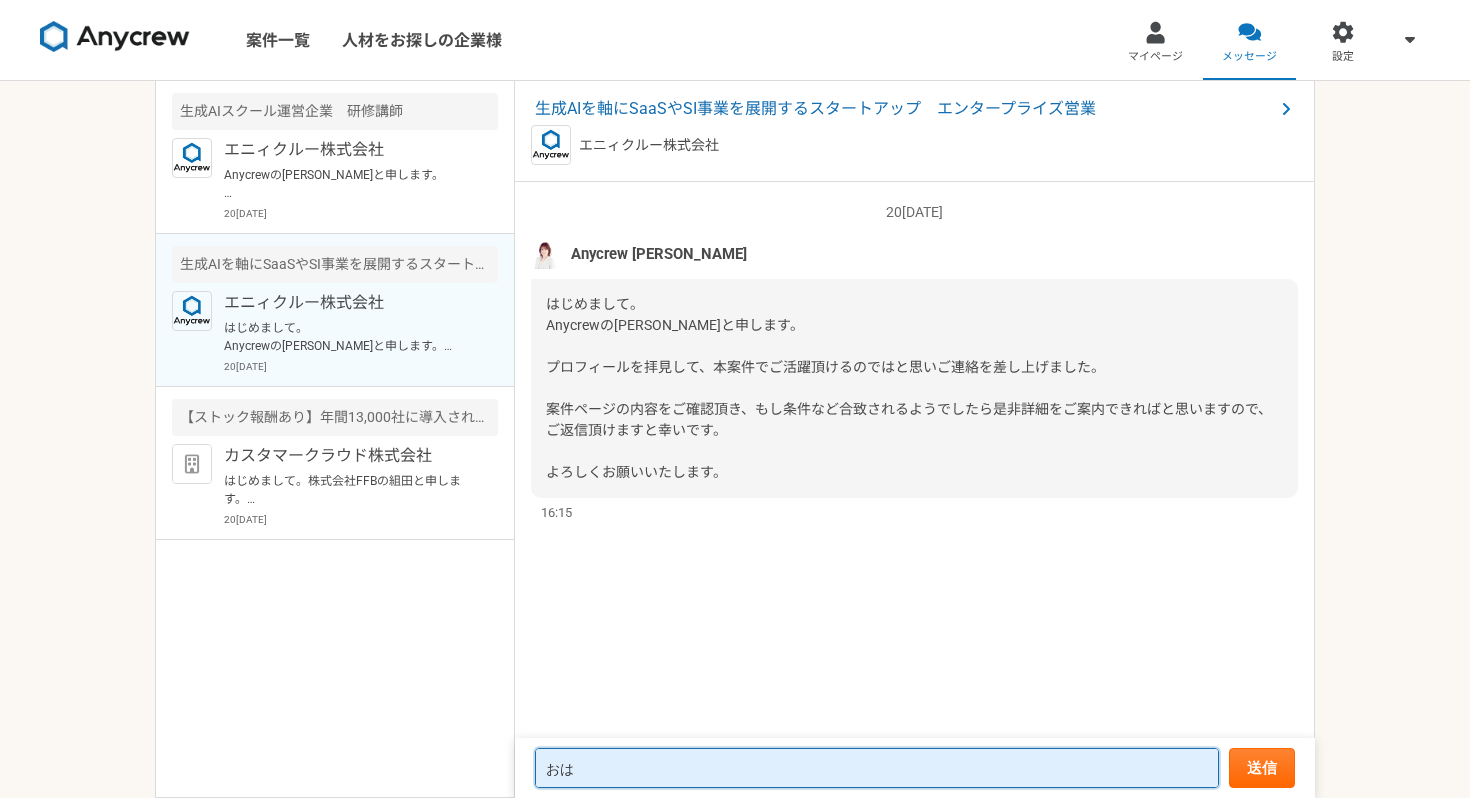 type on "お" 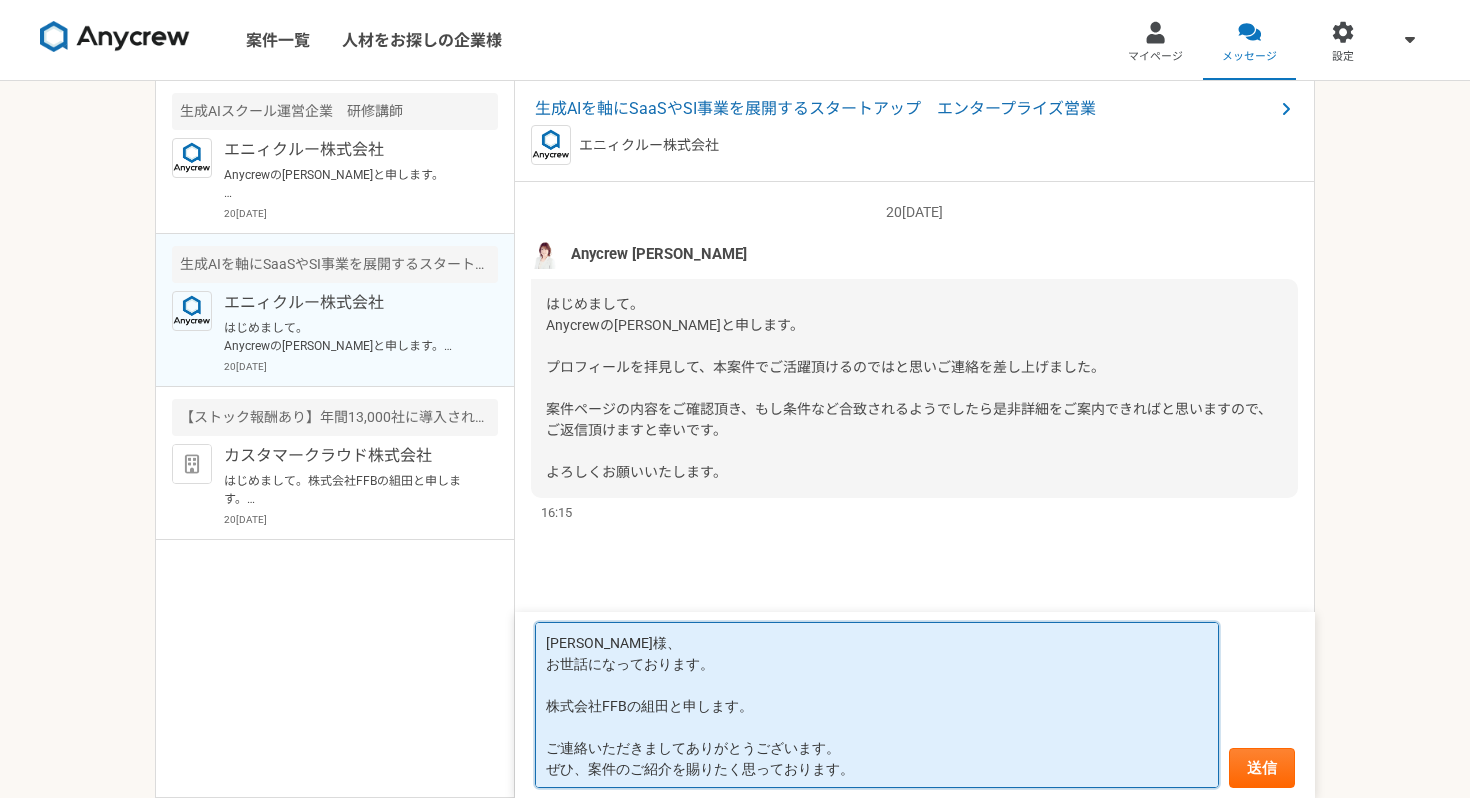 scroll, scrollTop: 2, scrollLeft: 0, axis: vertical 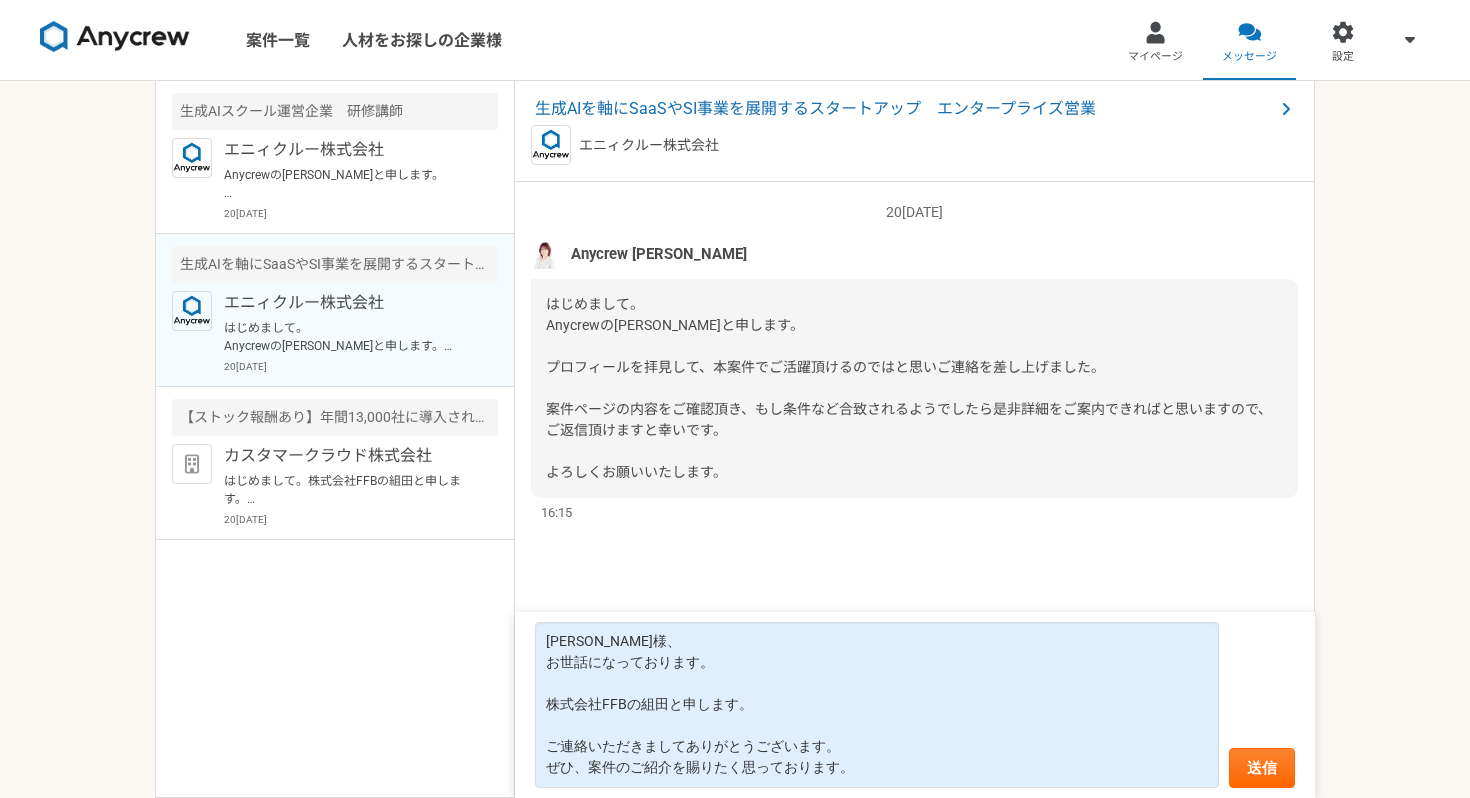 click on "[PERSON_NAME]様、
お世話になっております。
株式会社FFBの組田と申します。
ご連絡いただきましてありがとうございます。
ぜひ、案件のご紹介を賜りたく思っております。 送信" at bounding box center (915, 705) 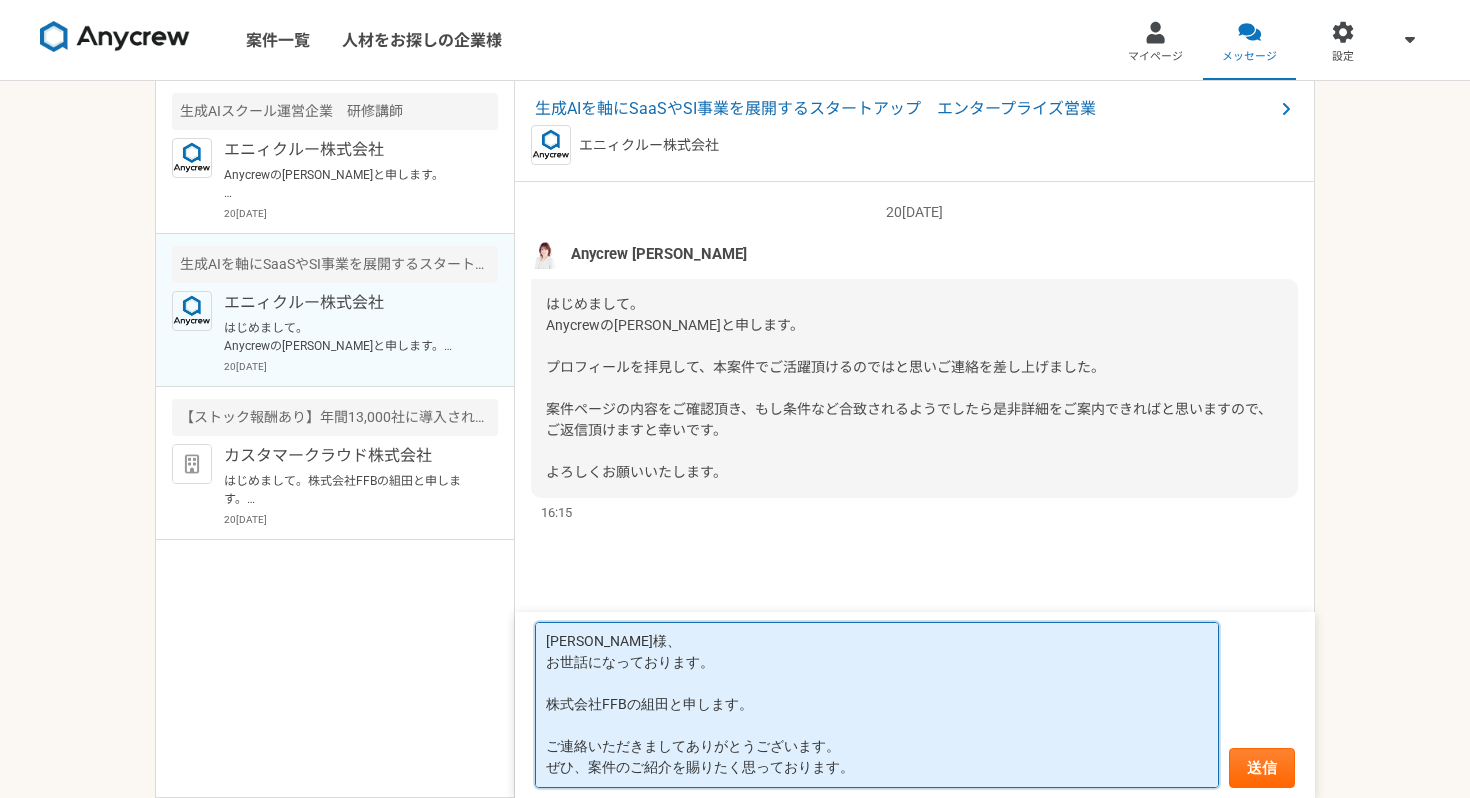 click on "[PERSON_NAME]様、
お世話になっております。
株式会社FFBの組田と申します。
ご連絡いただきましてありがとうございます。
ぜひ、案件のご紹介を賜りたく思っております。" at bounding box center (877, 705) 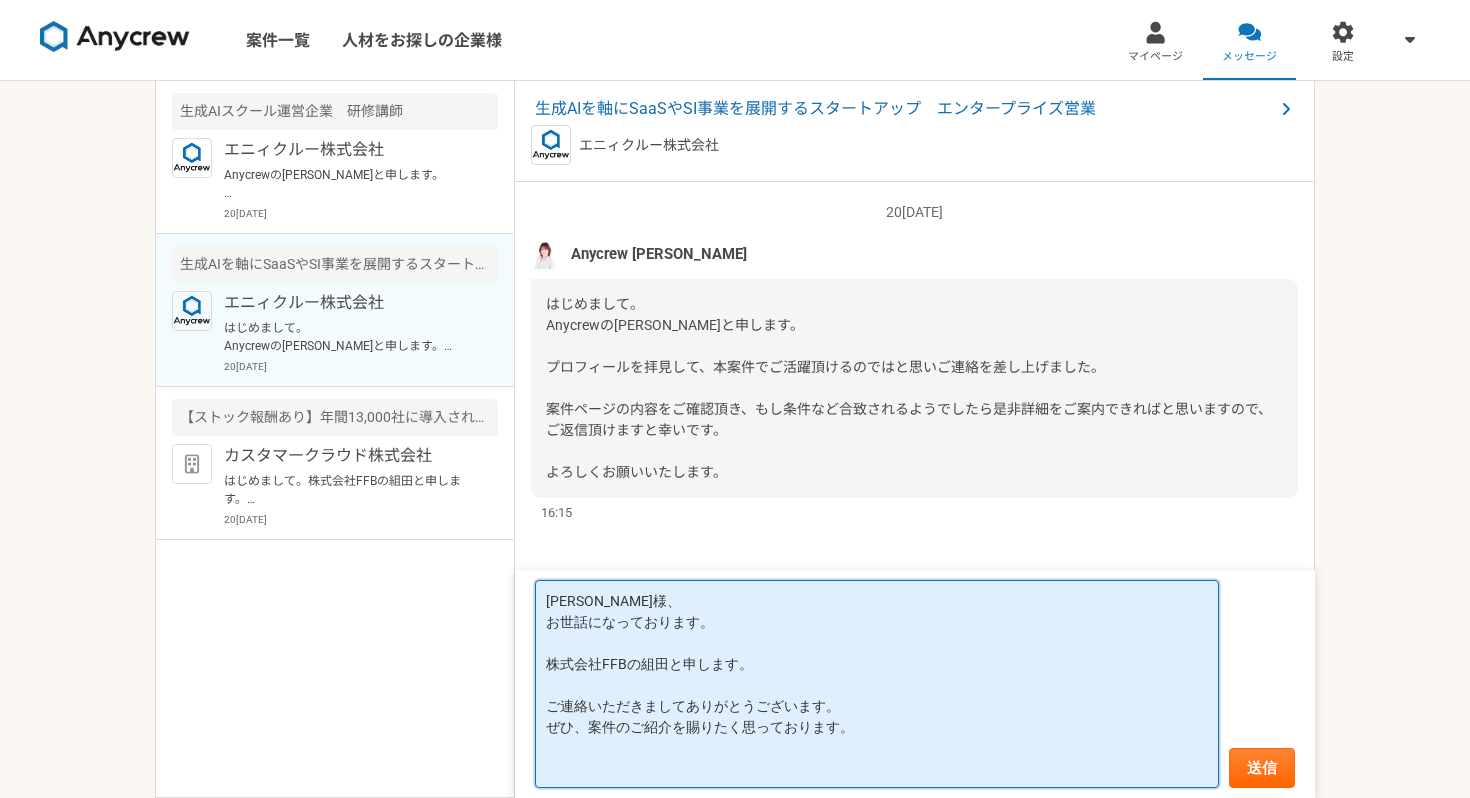 scroll, scrollTop: 0, scrollLeft: 0, axis: both 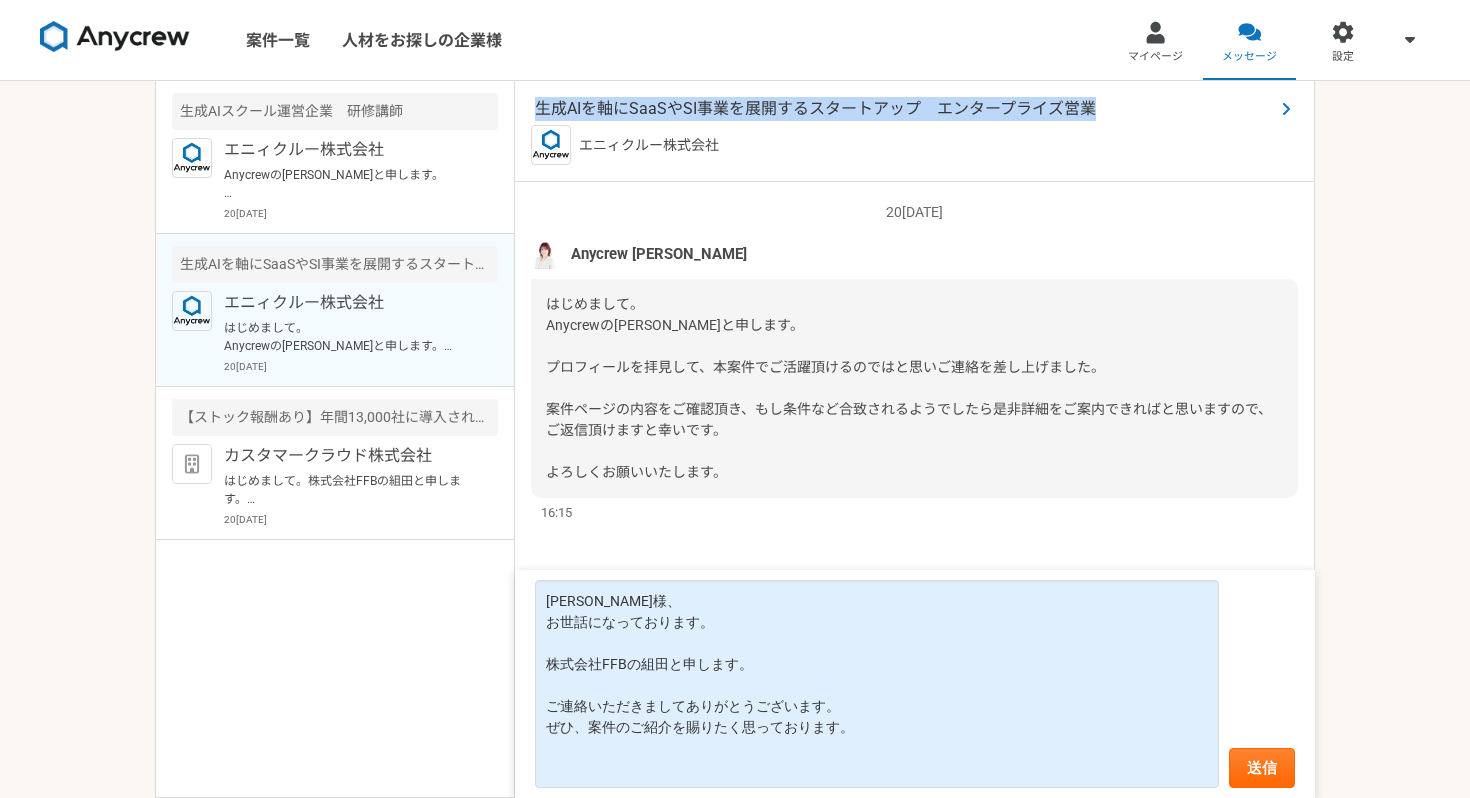 drag, startPoint x: 528, startPoint y: 108, endPoint x: 1116, endPoint y: 110, distance: 588.0034 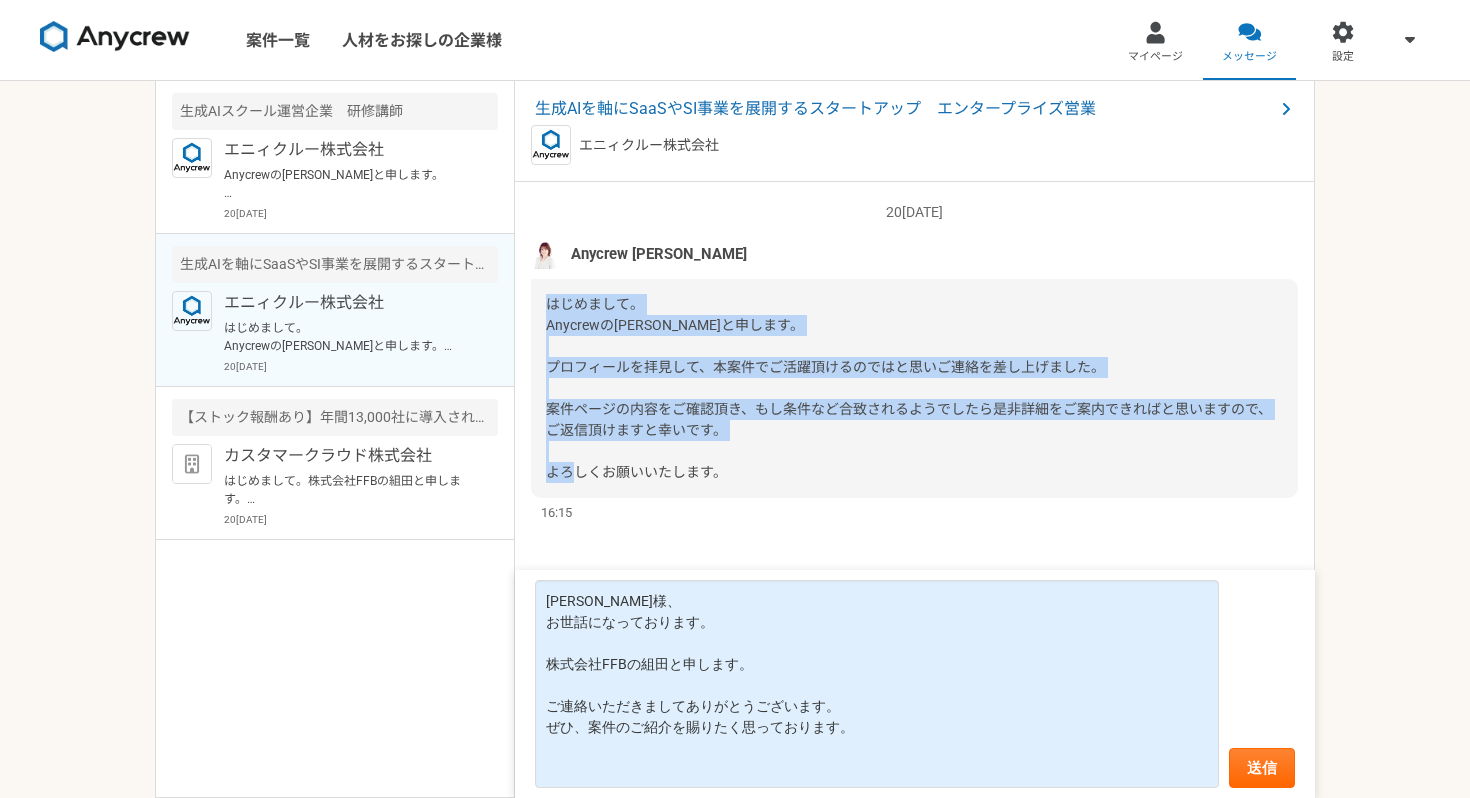 drag, startPoint x: 547, startPoint y: 309, endPoint x: 808, endPoint y: 474, distance: 308.78146 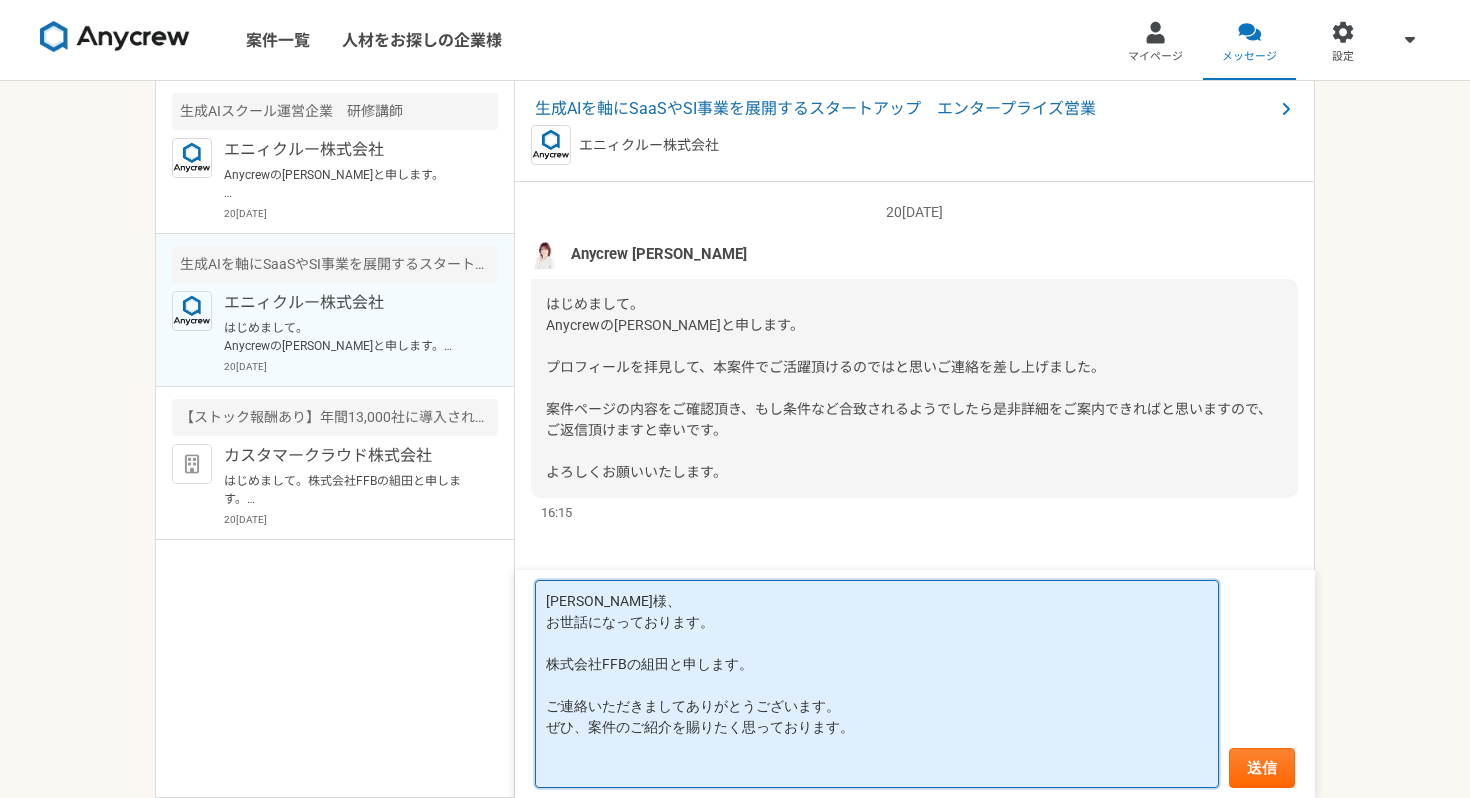 click on "[PERSON_NAME]様、
お世話になっております。
株式会社FFBの組田と申します。
ご連絡いただきましてありがとうございます。
ぜひ、案件のご紹介を賜りたく思っております。" at bounding box center [877, 684] 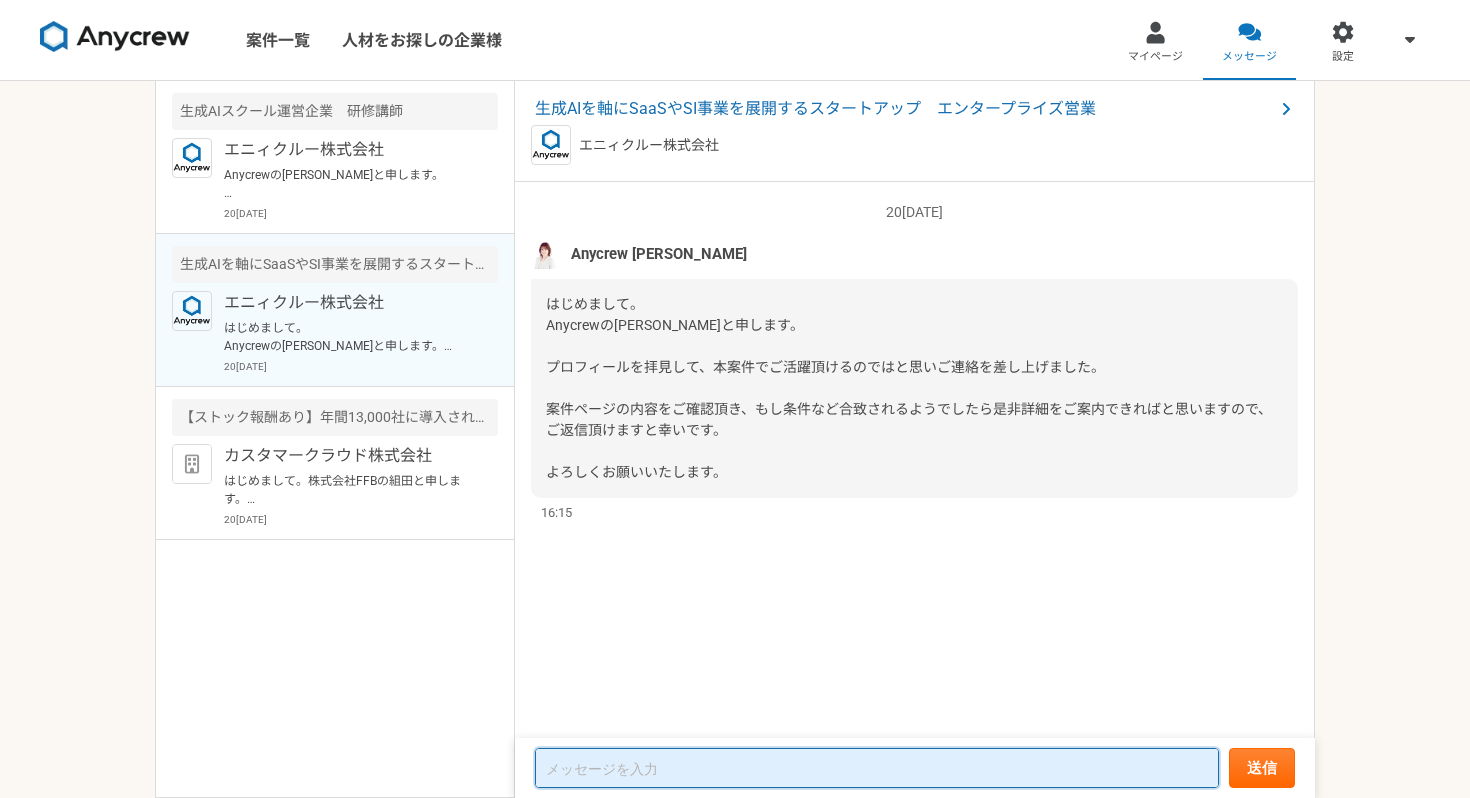 paste on "[PERSON_NAME]様
はじめまして。ご連絡いただき、誠にありがとうございます。
ご案内いただいた案件、拝見いたしました。
生成AIを軸にSaaSおよびSI事業を展開されているスタートアップ企業様とのことで、非常に関心を持っております。
これまで私は、SaaS・BPO・データソリューション・広告など複数ジャンルの商材を扱いながら、
SMBから大手エンタープライズ企業まで幅広い法人営業を経験してまいりました。
現在は営業代行事業を運営し、プレイヤーとしても日々案件を推進しております。
本件においても、これまでの経験を活かし貢献できる可能性があると感じております。
ぜひ一度、詳細をお伺いできれば幸いです。何卒よろしくお願いいたします。" 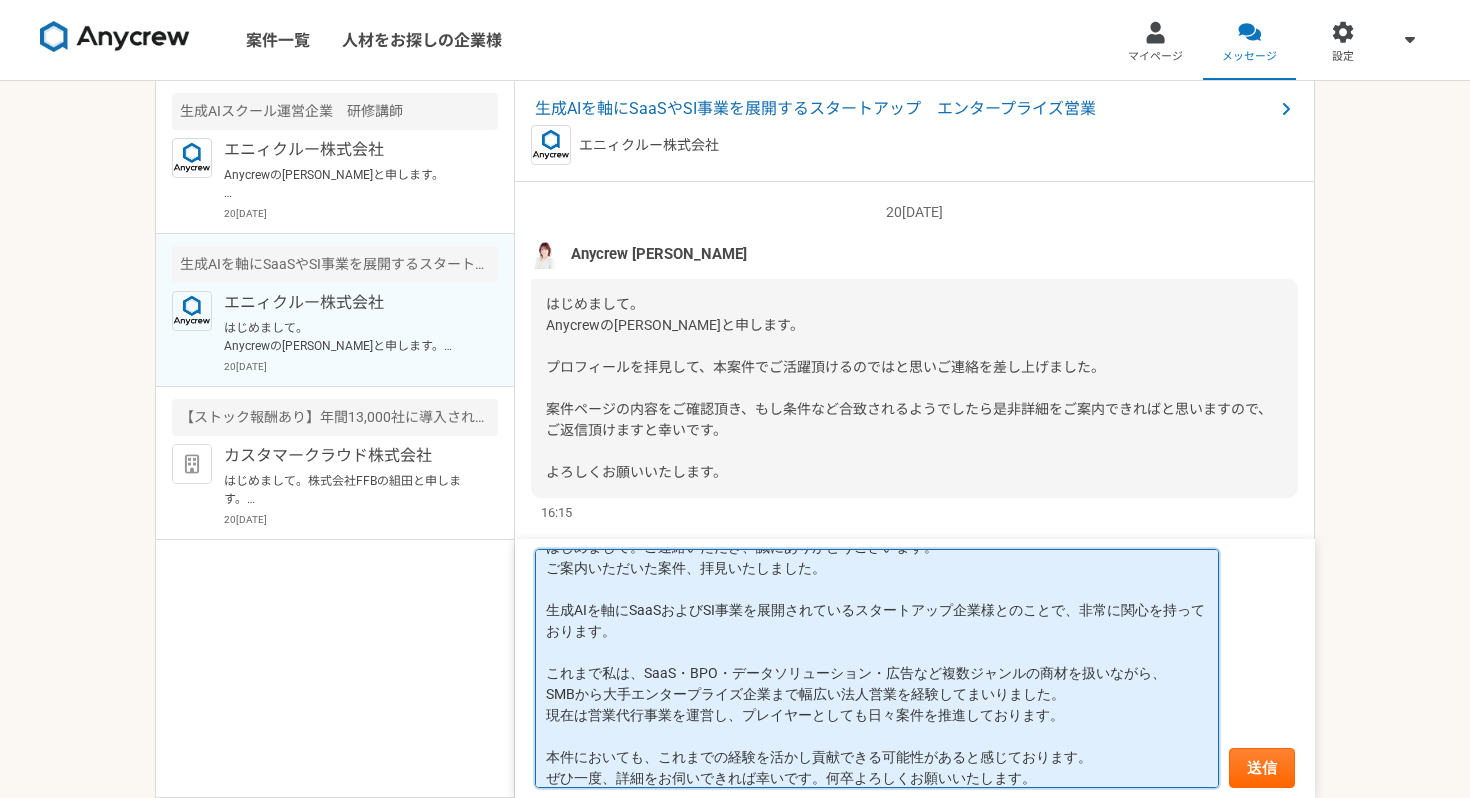 scroll, scrollTop: 75, scrollLeft: 0, axis: vertical 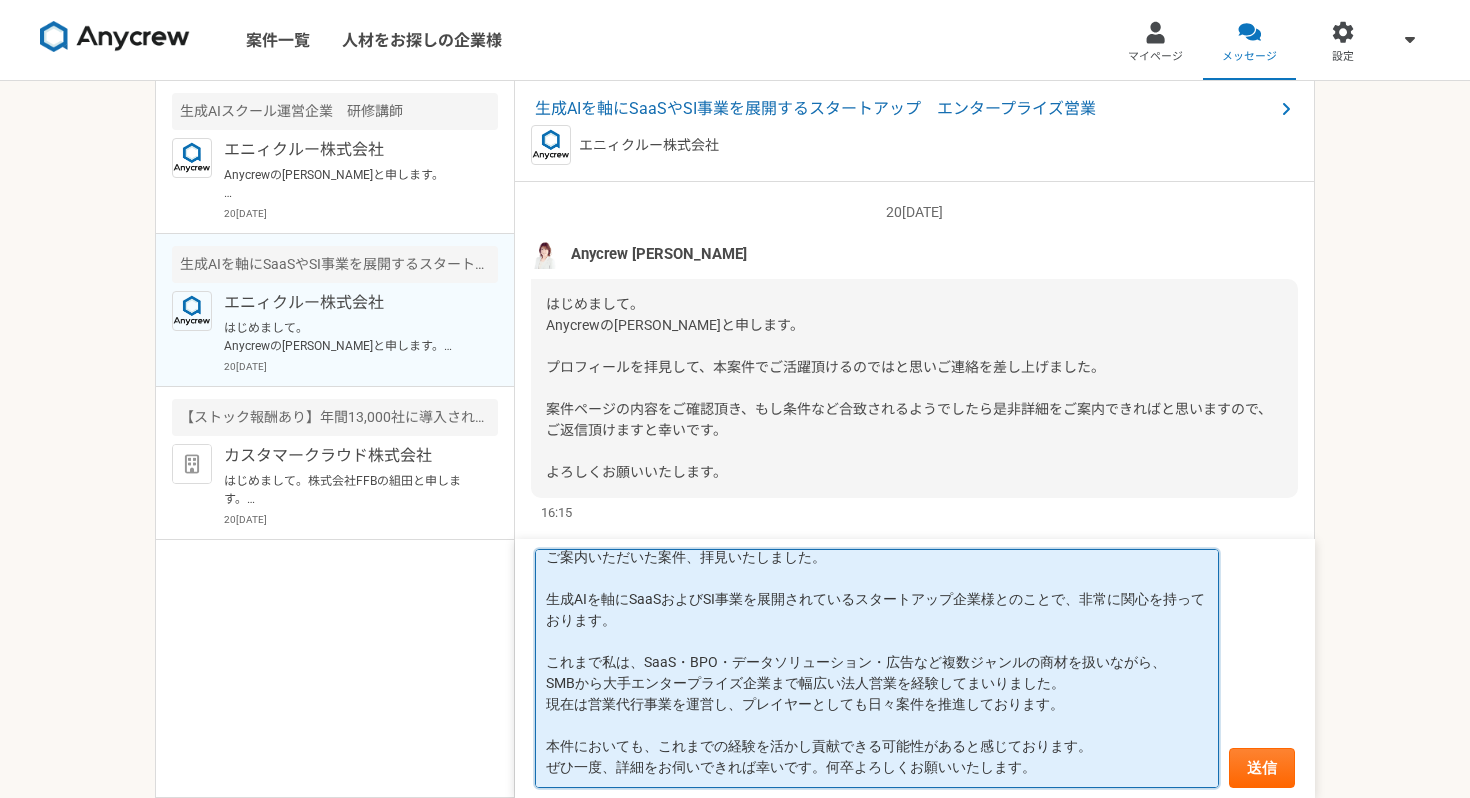 click on "[PERSON_NAME]様
はじめまして。ご連絡いただき、誠にありがとうございます。
ご案内いただいた案件、拝見いたしました。
生成AIを軸にSaaSおよびSI事業を展開されているスタートアップ企業様とのことで、非常に関心を持っております。
これまで私は、SaaS・BPO・データソリューション・広告など複数ジャンルの商材を扱いながら、
SMBから大手エンタープライズ企業まで幅広い法人営業を経験してまいりました。
現在は営業代行事業を運営し、プレイヤーとしても日々案件を推進しております。
本件においても、これまでの経験を活かし貢献できる可能性があると感じております。
ぜひ一度、詳細をお伺いできれば幸いです。何卒よろしくお願いいたします。" at bounding box center (877, 668) 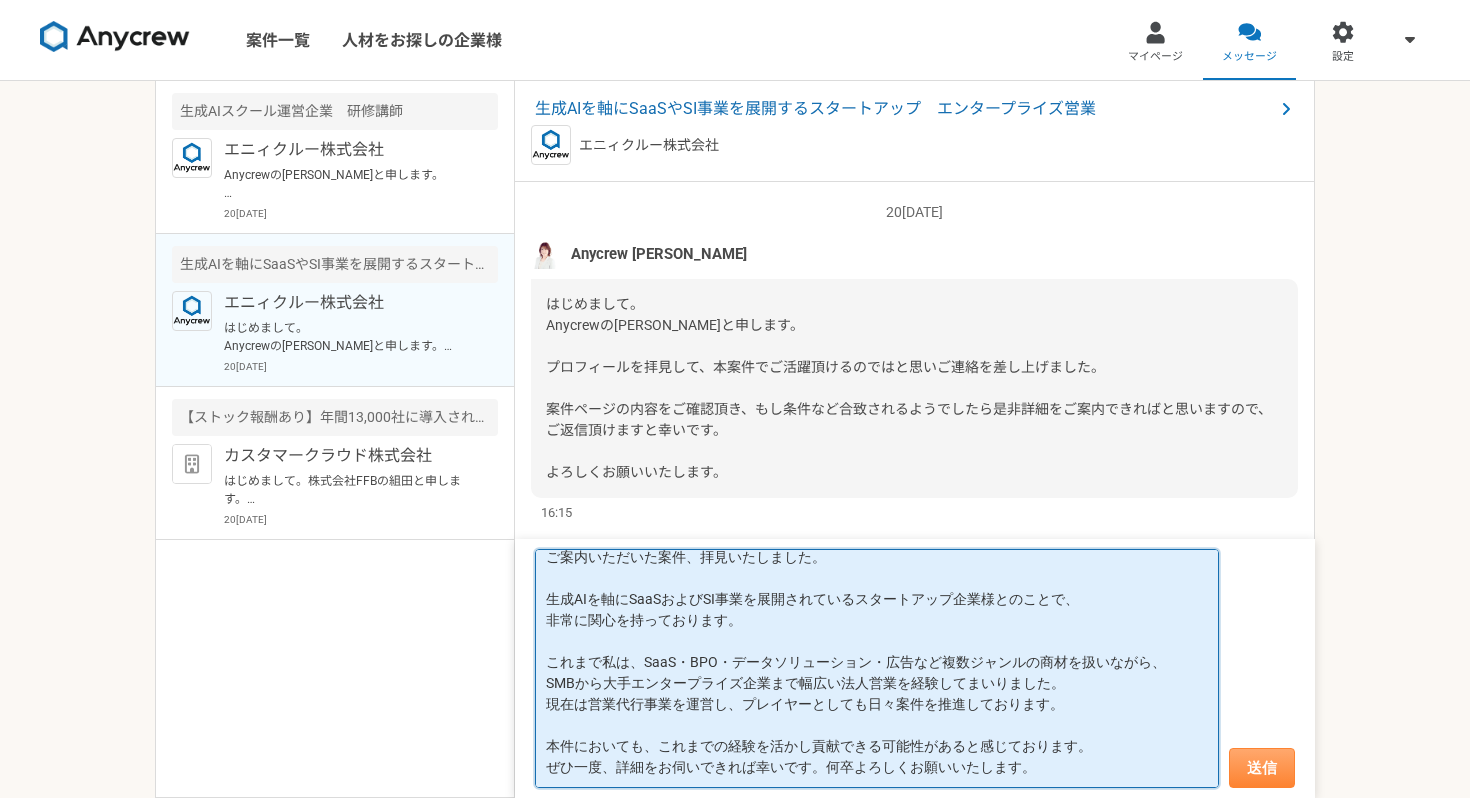 type on "[PERSON_NAME]様
はじめまして。ご連絡いただき、誠にありがとうございます。
ご案内いただいた案件、拝見いたしました。
生成AIを軸にSaaSおよびSI事業を展開されているスタートアップ企業様とのことで、
非常に関心を持っております。
これまで私は、SaaS・BPO・データソリューション・広告など複数ジャンルの商材を扱いながら、
SMBから大手エンタープライズ企業まで幅広い法人営業を経験してまいりました。
現在は営業代行事業を運営し、プレイヤーとしても日々案件を推進しております。
本件においても、これまでの経験を活かし貢献できる可能性があると感じております。
ぜひ一度、詳細をお伺いできれば幸いです。何卒よろしくお願いいたします。" 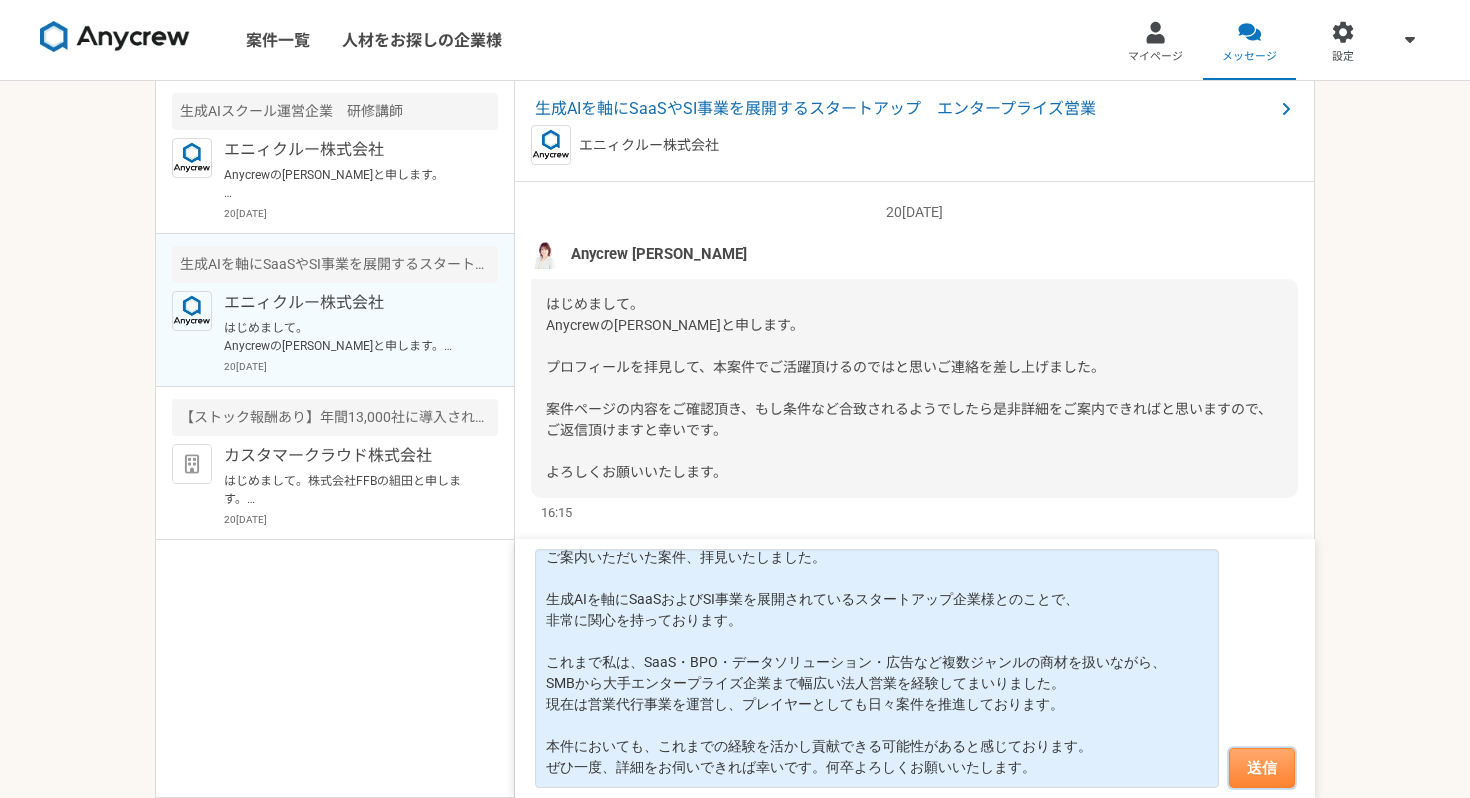 click on "送信" at bounding box center [1262, 768] 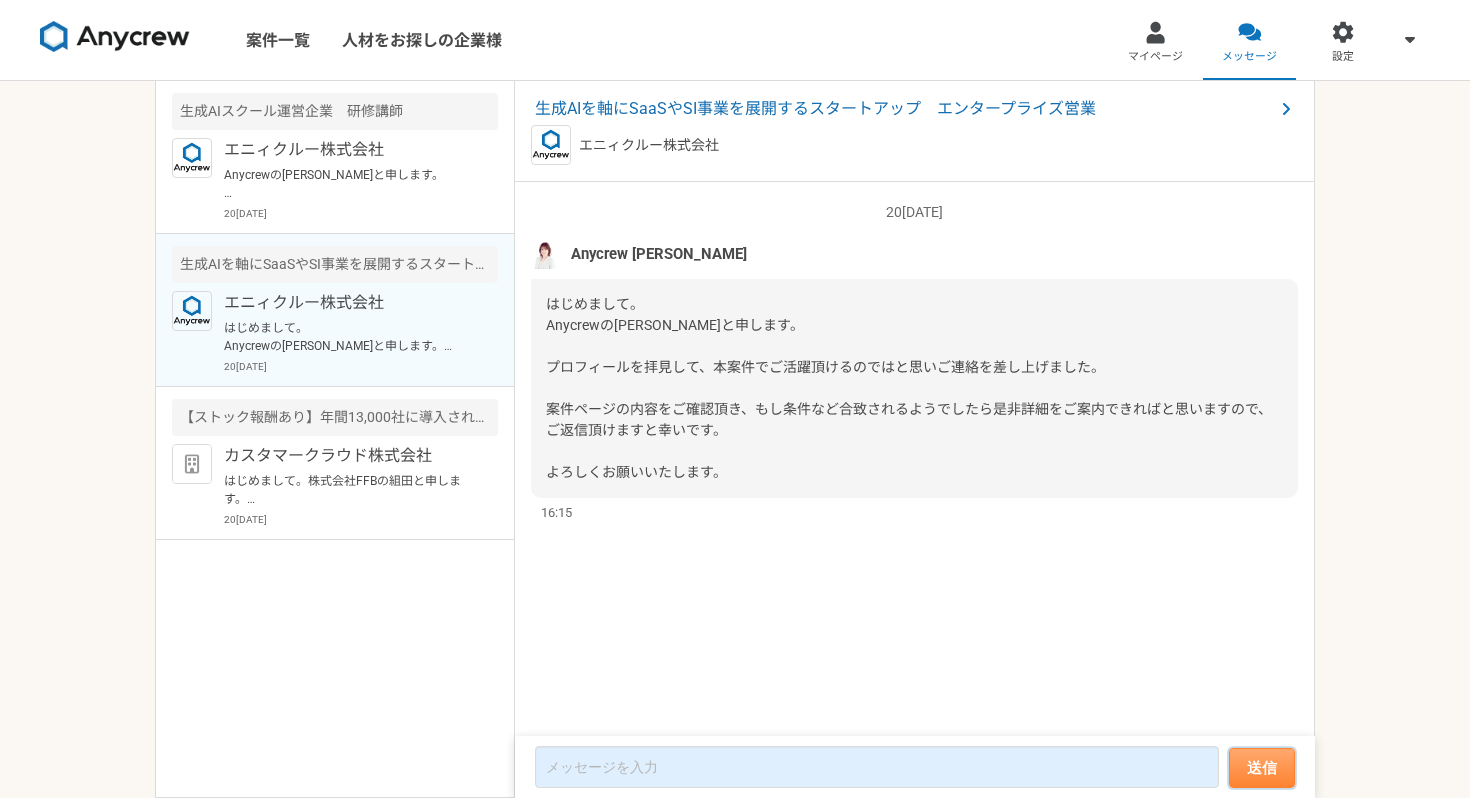 scroll, scrollTop: 0, scrollLeft: 0, axis: both 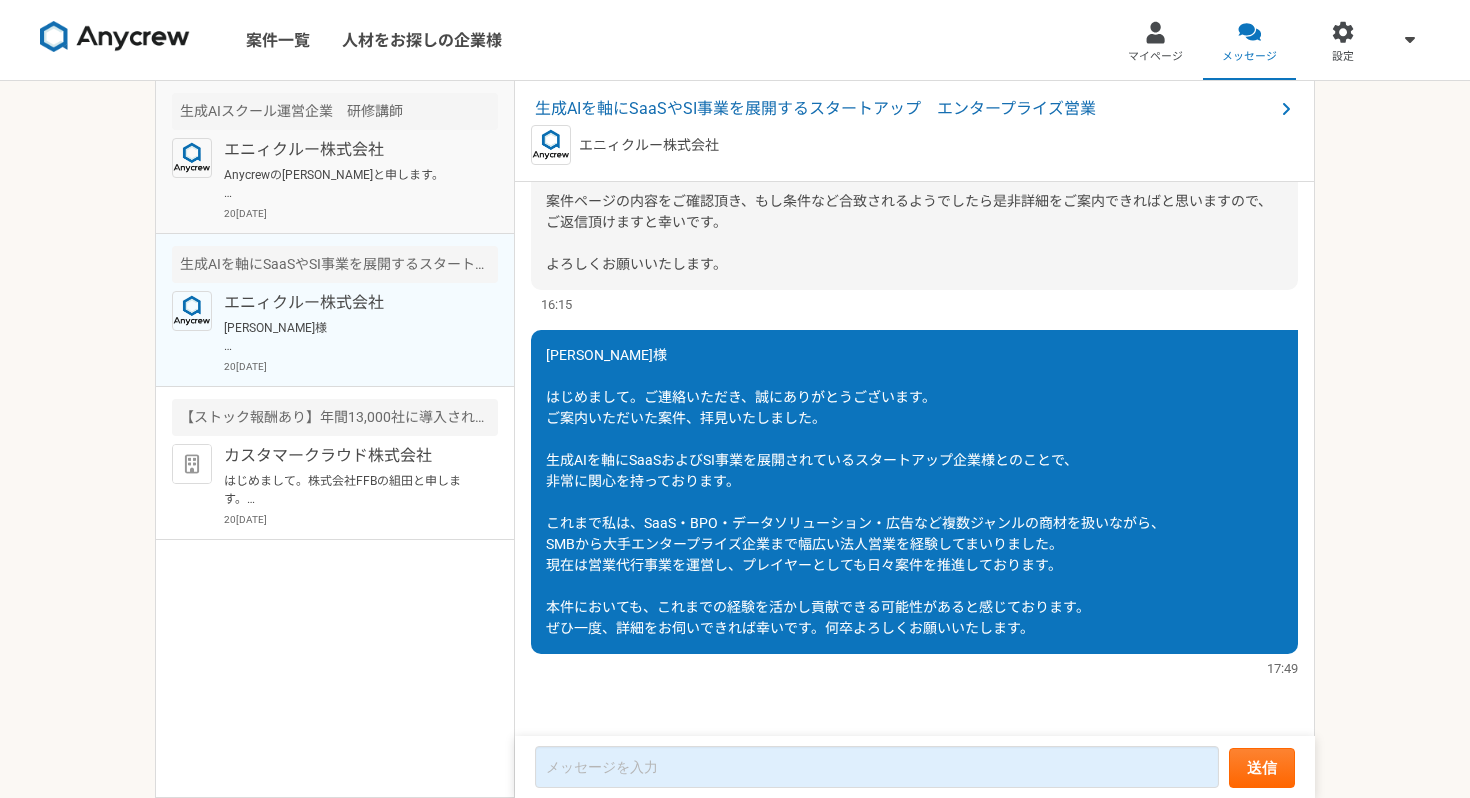 click on "Anycrewの[PERSON_NAME]と申します。
プロフィールを拝見して、本案件でご活躍頂けるのではと思いご連絡を差し上げました。
本案件、生成AIの法人研修の講師案件でございます。
大企業の取締役等にも研修を実施する案件となっており、ご経験を活かせるのではないかと思っております。
案件ページの内容をご確認頂き、もし条件など合致されるようでしたら是非詳細をご案内できればと思いますので、ご返信頂けますと幸いです。
よろしくお願いいたします。" at bounding box center (347, 184) 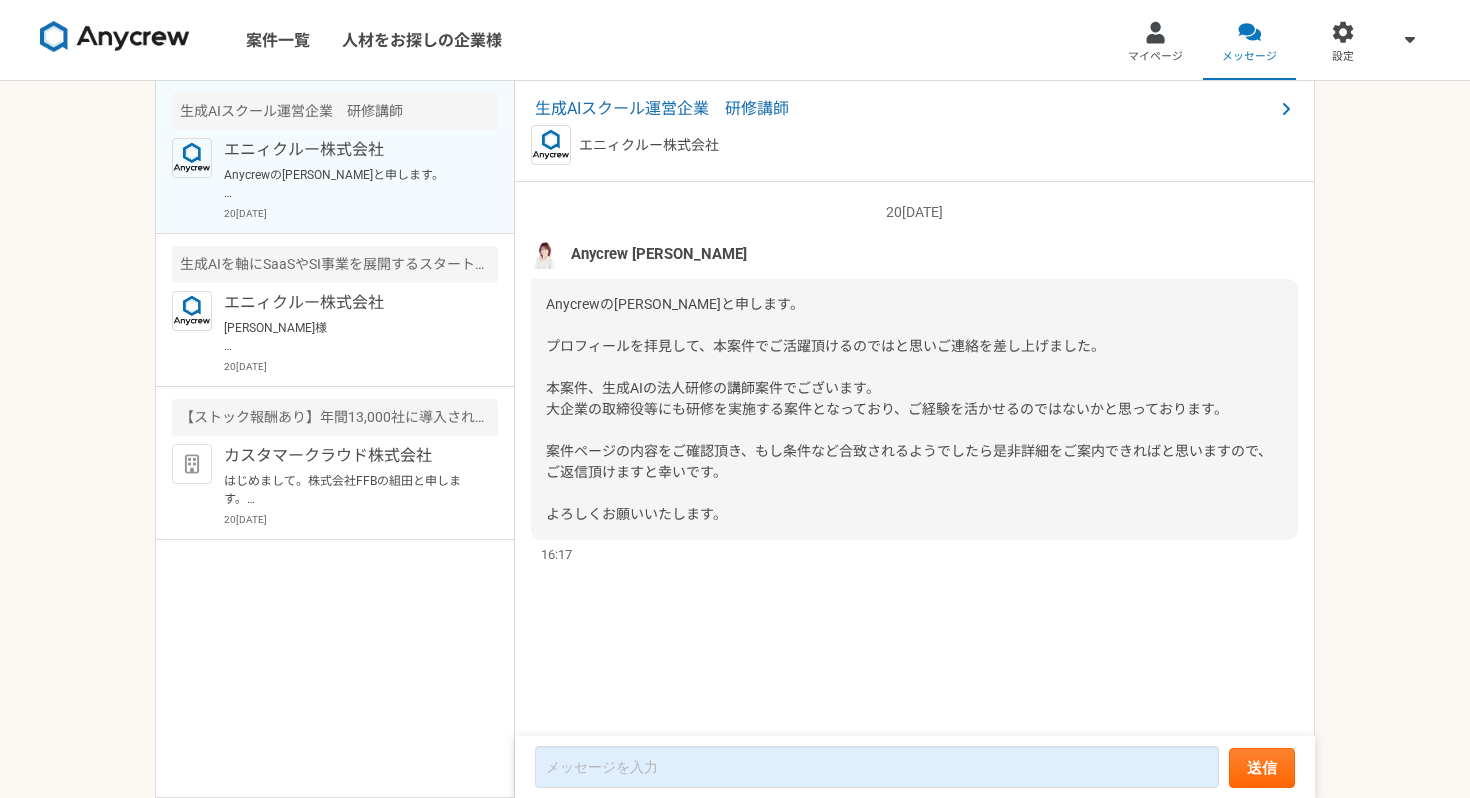 scroll, scrollTop: 0, scrollLeft: 0, axis: both 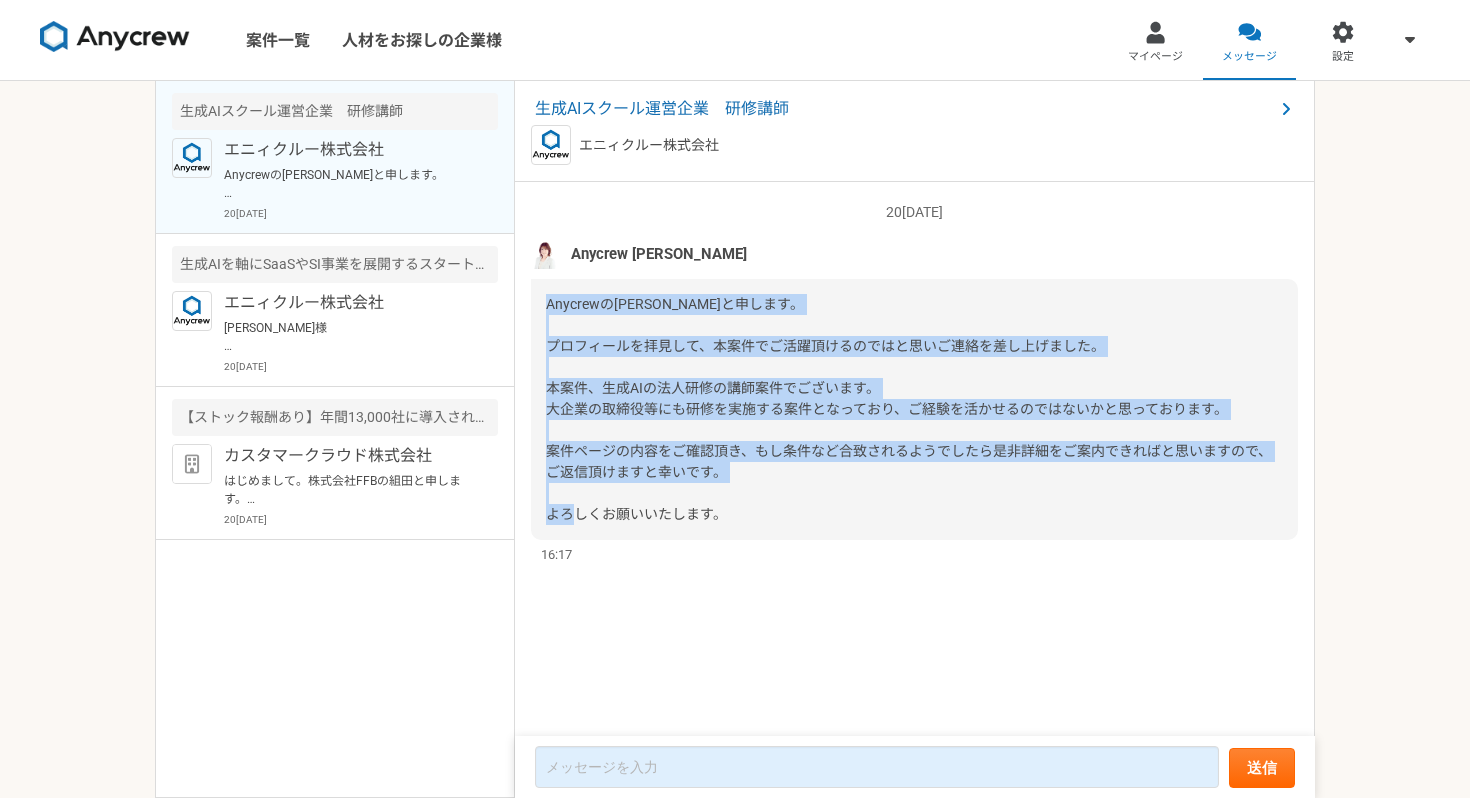drag, startPoint x: 546, startPoint y: 301, endPoint x: 899, endPoint y: 515, distance: 412.8014 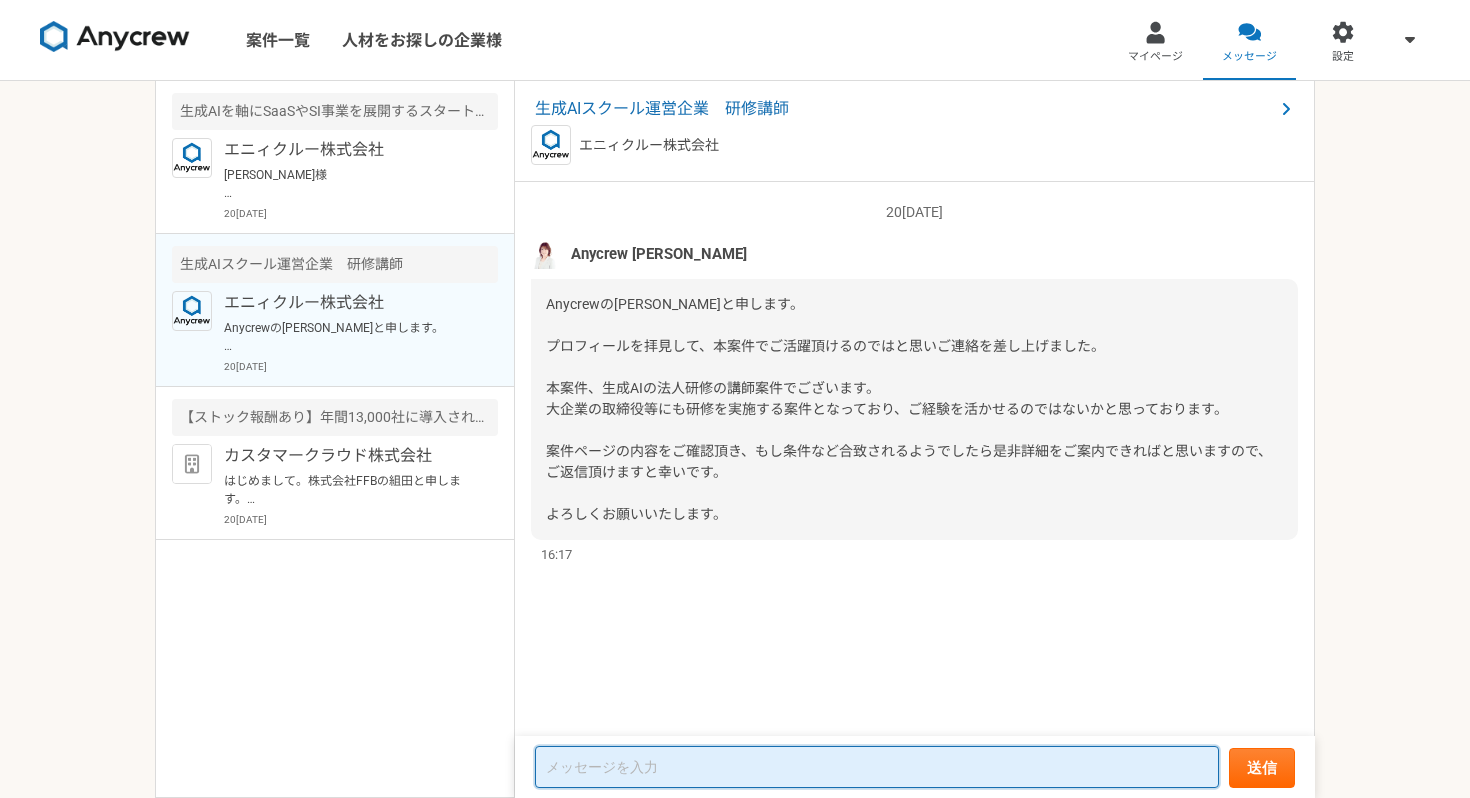 click at bounding box center (877, 767) 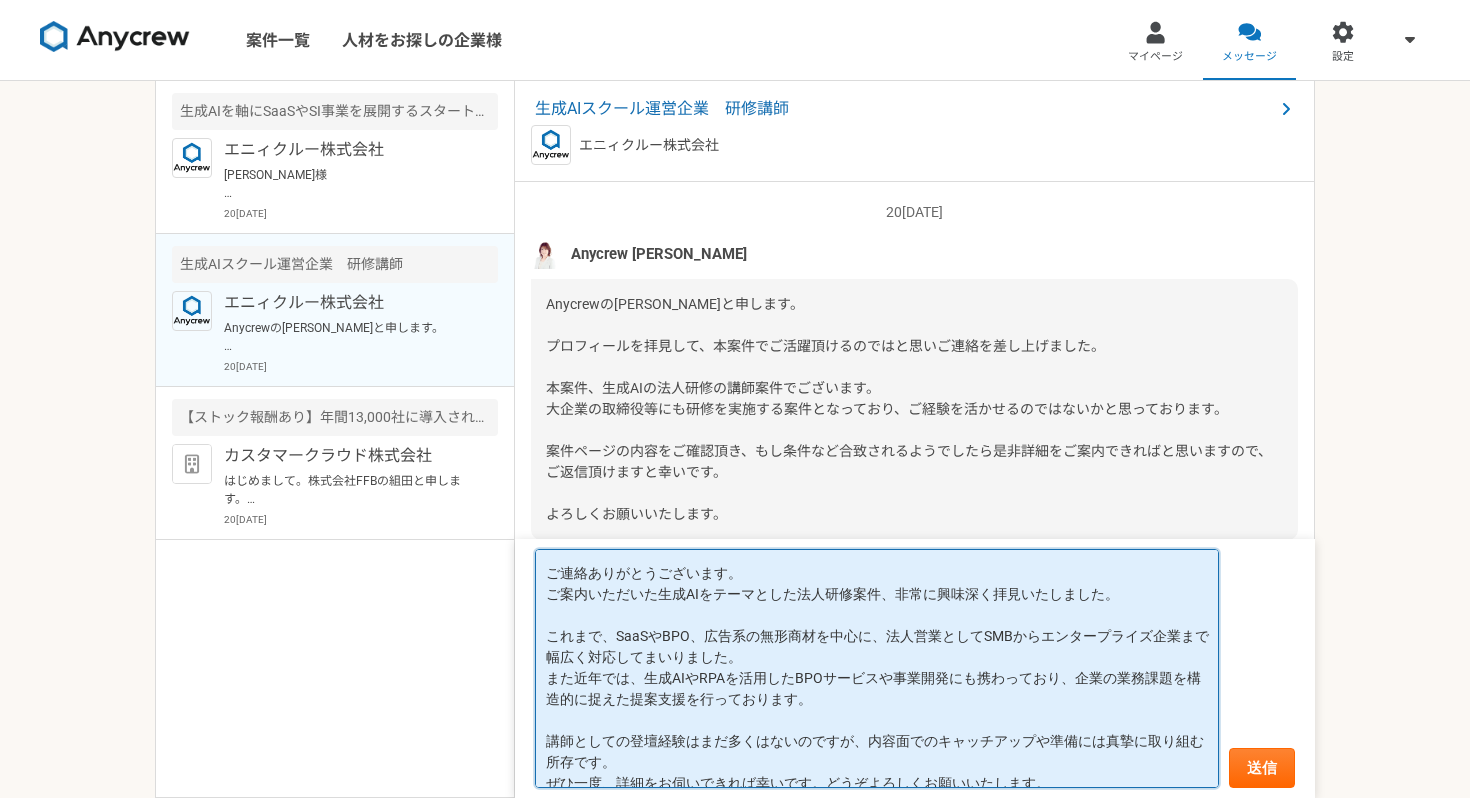 scroll, scrollTop: 36, scrollLeft: 0, axis: vertical 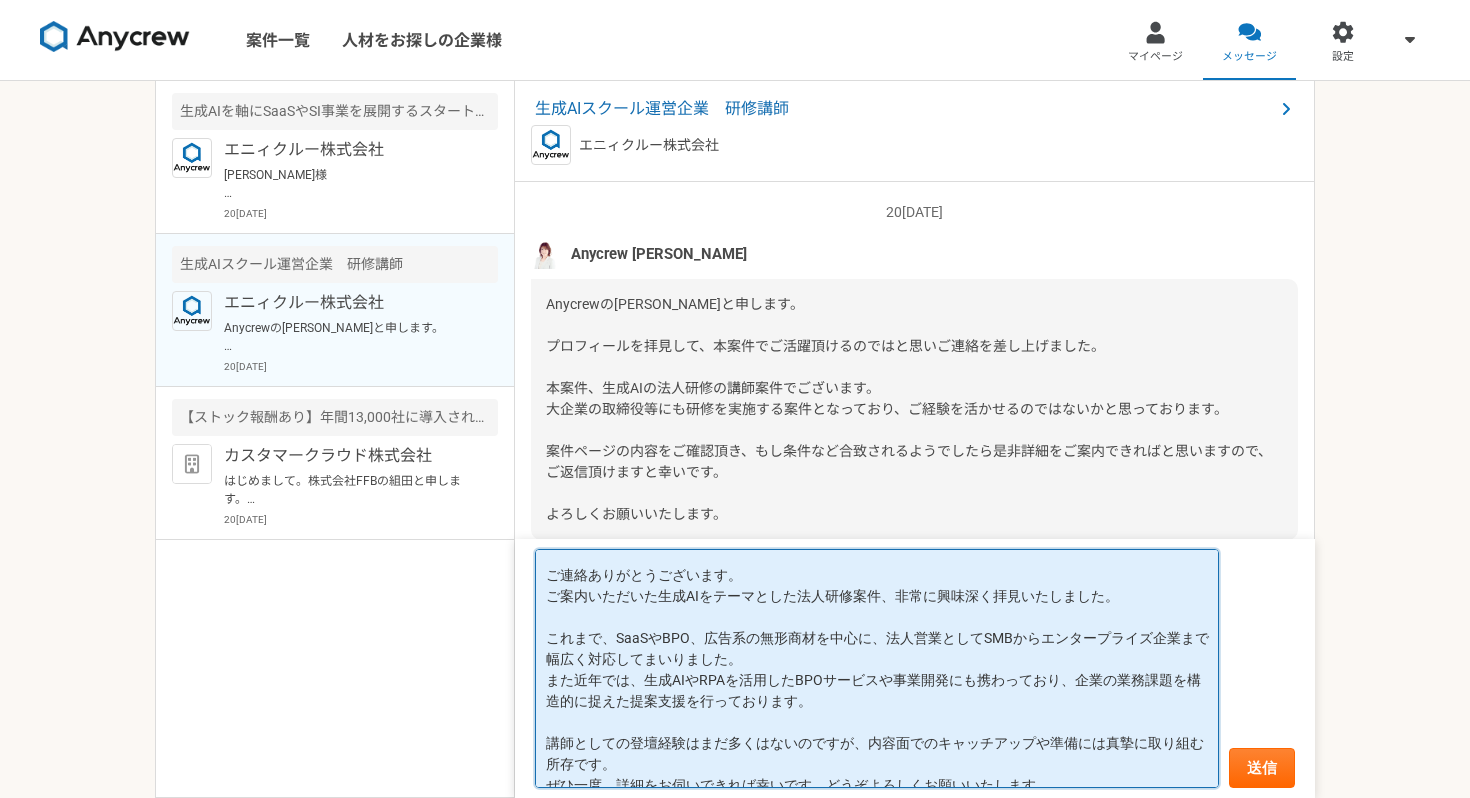 click on "[PERSON_NAME]様
ご連絡ありがとうございます。
ご案内いただいた生成AIをテーマとした法人研修案件、非常に興味深く拝見いたしました。
これまで、SaaSやBPO、広告系の無形商材を中心に、法人営業としてSMBからエンタープライズ企業まで幅広く対応してまいりました。
また近年では、生成AIやRPAを活用したBPOサービスや事業開発にも携わっており、企業の業務課題を構造的に捉えた提案支援を行っております。
講師としての登壇経験はまだ多くはないのですが、内容面でのキャッチアップや準備には真摯に取り組む所存です。
ぜひ一度、詳細をお伺いできれば幸いです。どうぞよろしくお願いいたします。" at bounding box center (877, 668) 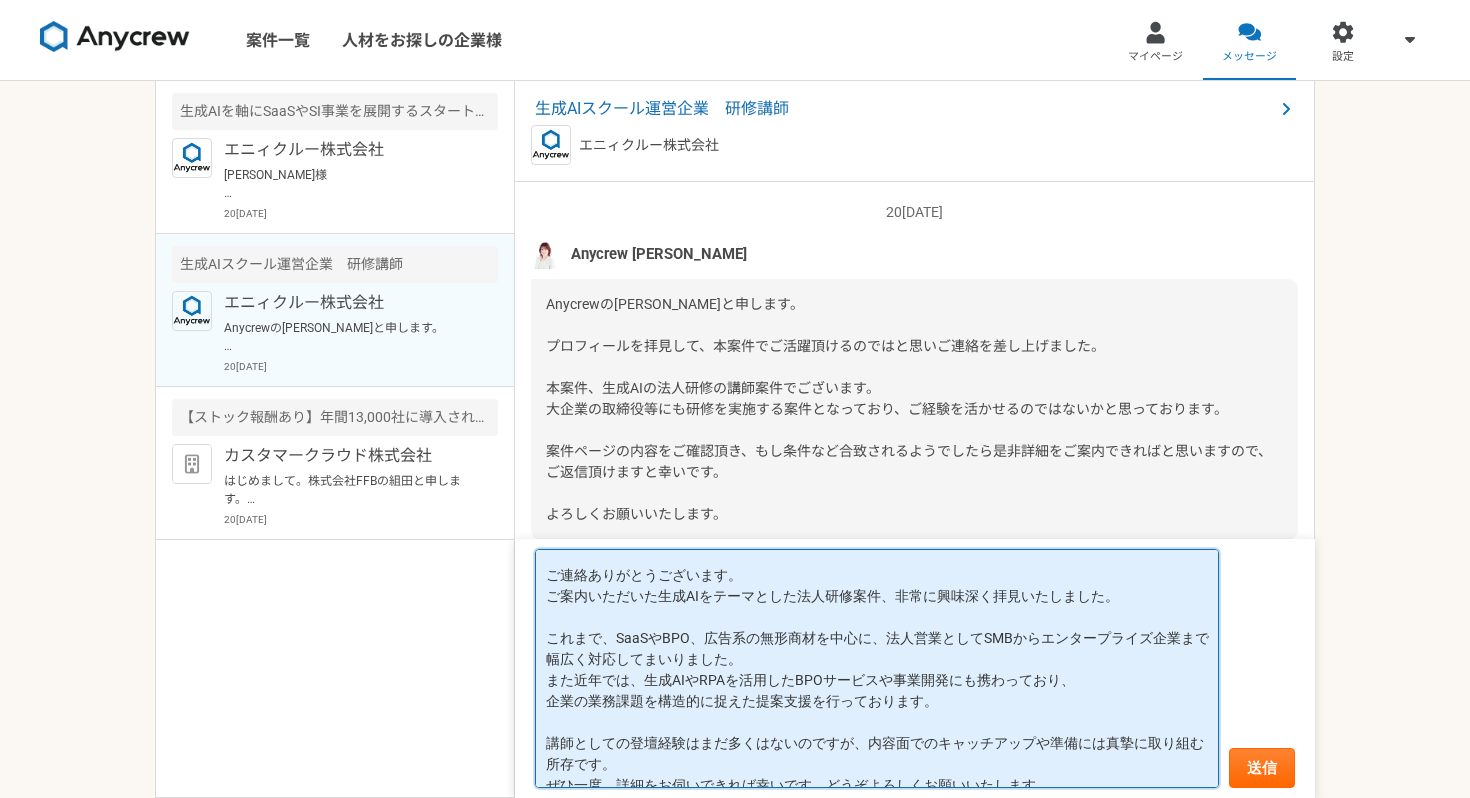 click on "[PERSON_NAME]様
ご連絡ありがとうございます。
ご案内いただいた生成AIをテーマとした法人研修案件、非常に興味深く拝見いたしました。
これまで、SaaSやBPO、広告系の無形商材を中心に、法人営業としてSMBからエンタープライズ企業まで幅広く対応してまいりました。
また近年では、生成AIやRPAを活用したBPOサービスや事業開発にも携わっており、
企業の業務課題を構造的に捉えた提案支援を行っております。
講師としての登壇経験はまだ多くはないのですが、内容面でのキャッチアップや準備には真摯に取り組む所存です。
ぜひ一度、詳細をお伺いできれば幸いです。どうぞよろしくお願いいたします。" at bounding box center [877, 668] 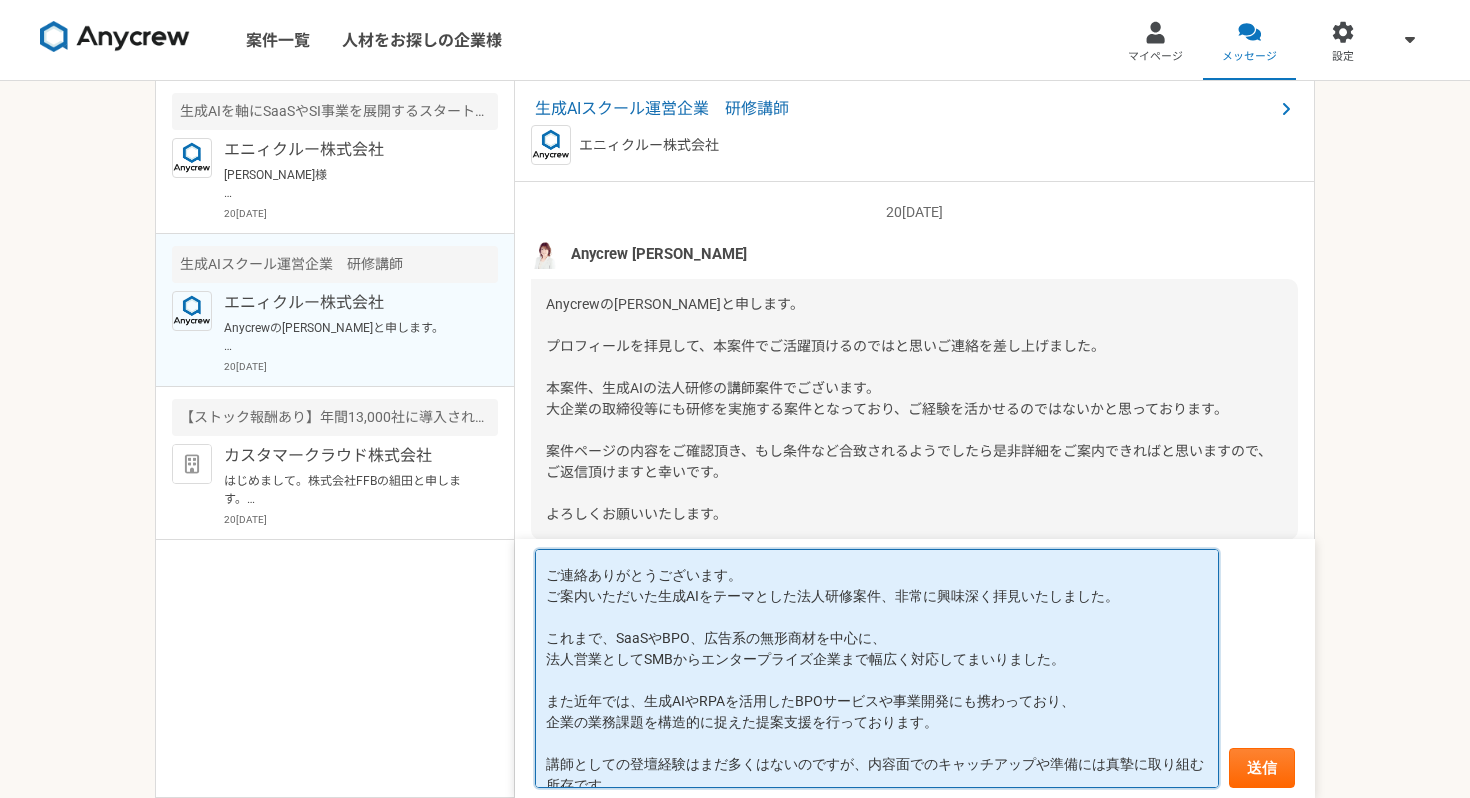 click on "[PERSON_NAME]様
ご連絡ありがとうございます。
ご案内いただいた生成AIをテーマとした法人研修案件、非常に興味深く拝見いたしました。
これまで、SaaSやBPO、広告系の無形商材を中心に、
法人営業としてSMBからエンタープライズ企業まで幅広く対応してまいりました。
また近年では、生成AIやRPAを活用したBPOサービスや事業開発にも携わっており、
企業の業務課題を構造的に捉えた提案支援を行っております。
講師としての登壇経験はまだ多くはないのですが、内容面でのキャッチアップや準備には真摯に取り組む所存です。
ぜひ一度、詳細をお伺いできれば幸いです。どうぞよろしくお願いいたします。" at bounding box center (877, 668) 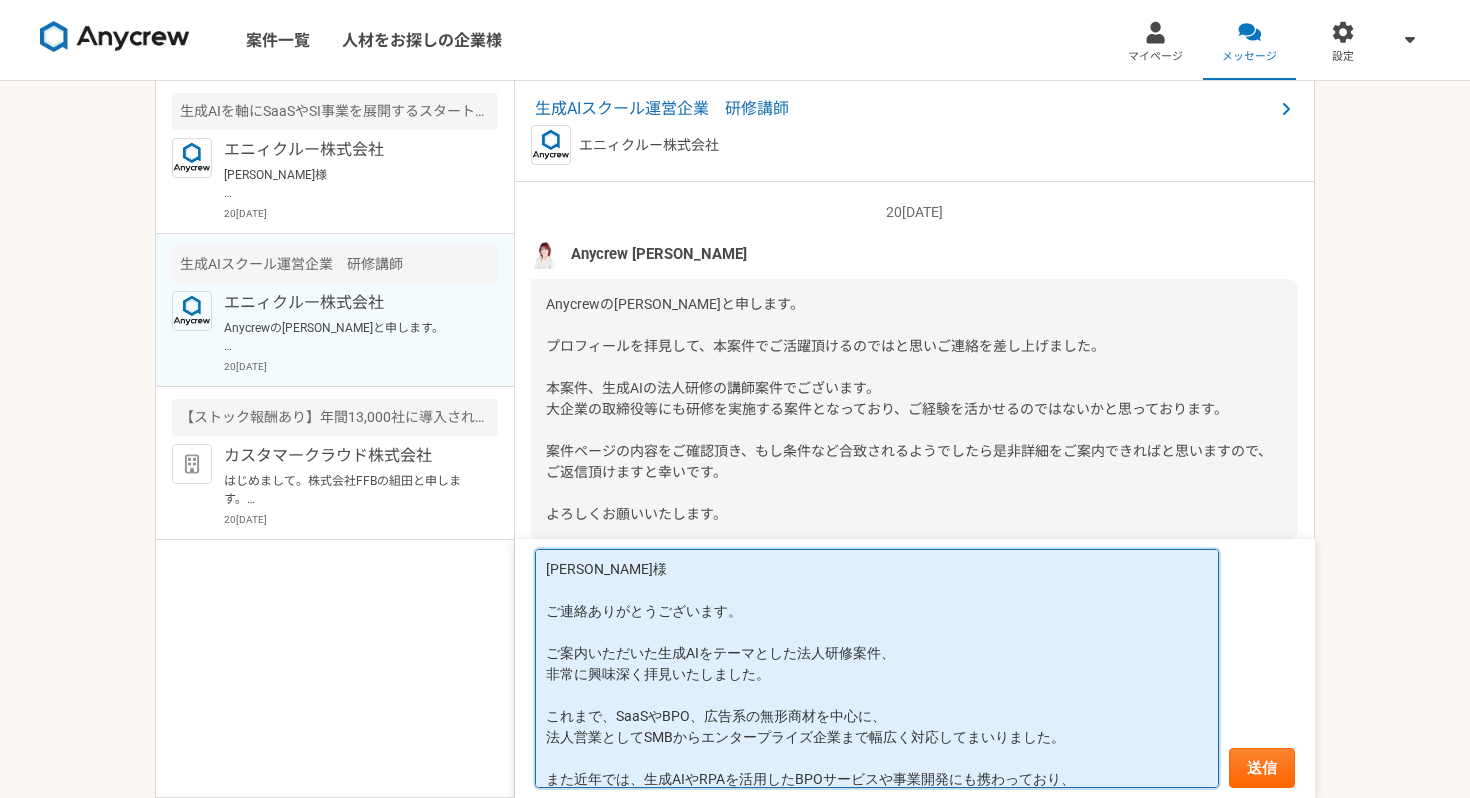 scroll, scrollTop: 138, scrollLeft: 0, axis: vertical 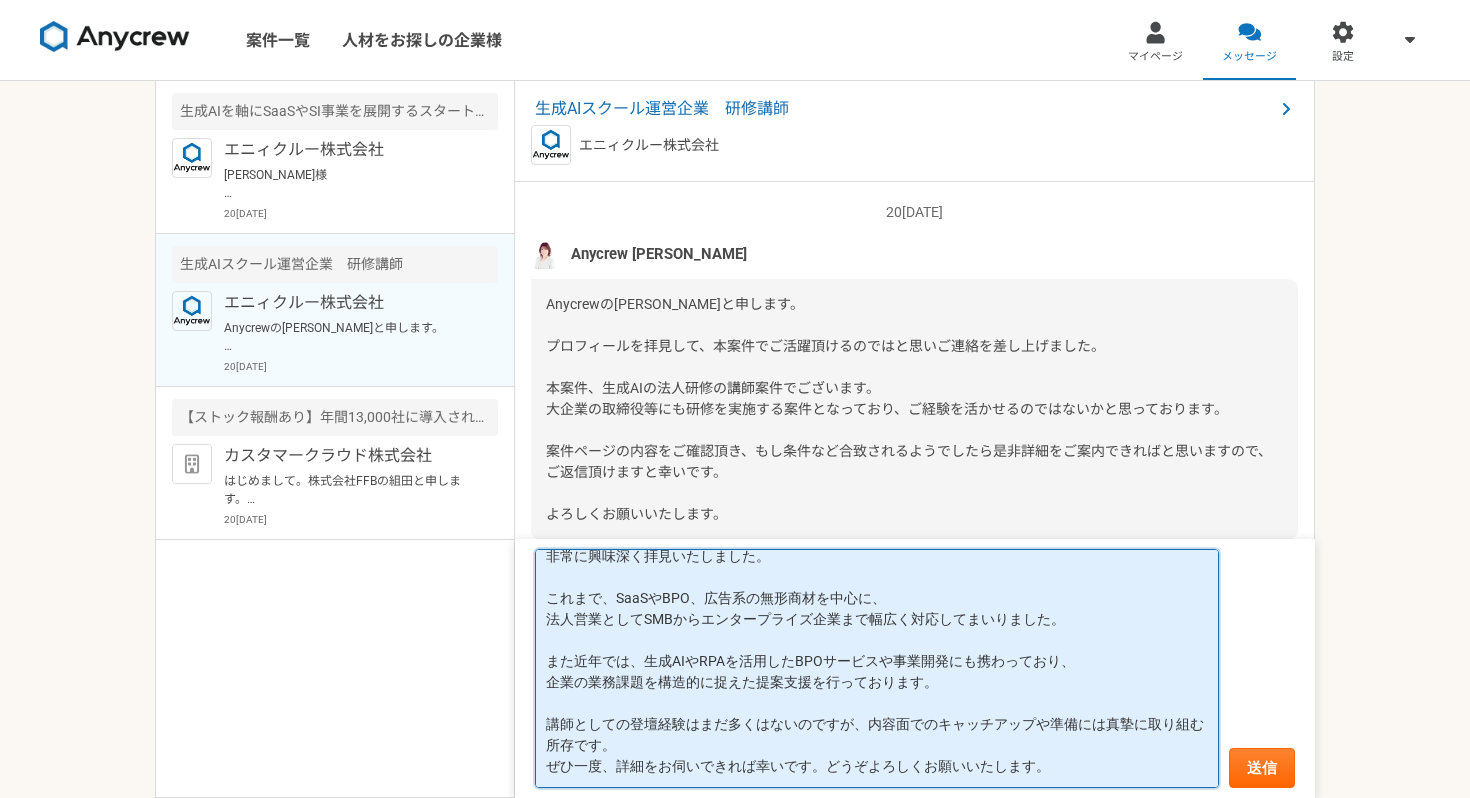 click on "[PERSON_NAME]様
ご連絡ありがとうございます。
ご案内いただいた生成AIをテーマとした法人研修案件、
非常に興味深く拝見いたしました。
これまで、SaaSやBPO、広告系の無形商材を中心に、
法人営業としてSMBからエンタープライズ企業まで幅広く対応してまいりました。
また近年では、生成AIやRPAを活用したBPOサービスや事業開発にも携わっており、
企業の業務課題を構造的に捉えた提案支援を行っております。
講師としての登壇経験はまだ多くはないのですが、内容面でのキャッチアップや準備には真摯に取り組む所存です。
ぜひ一度、詳細をお伺いできれば幸いです。どうぞよろしくお願いいたします。" at bounding box center (877, 668) 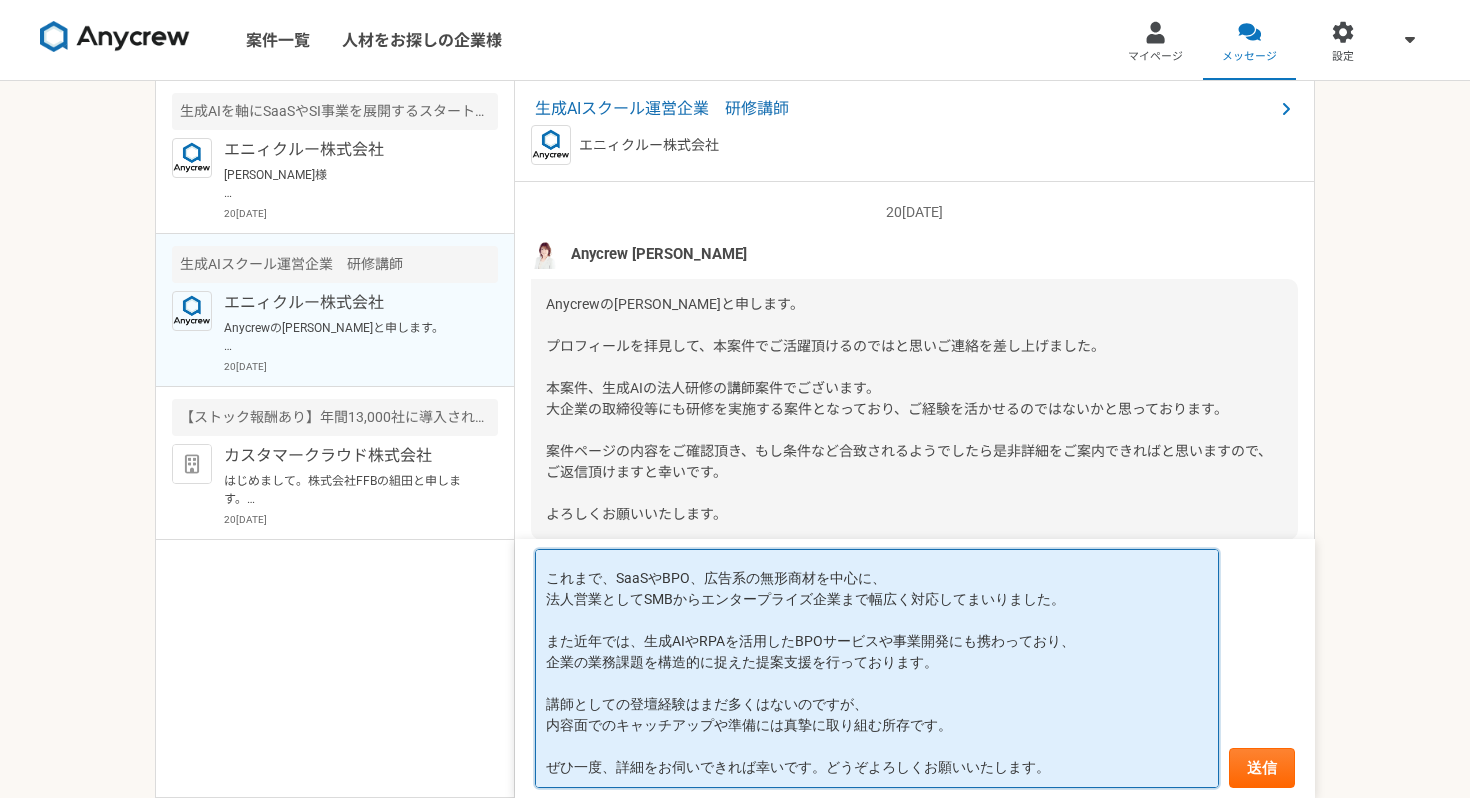 scroll, scrollTop: 159, scrollLeft: 0, axis: vertical 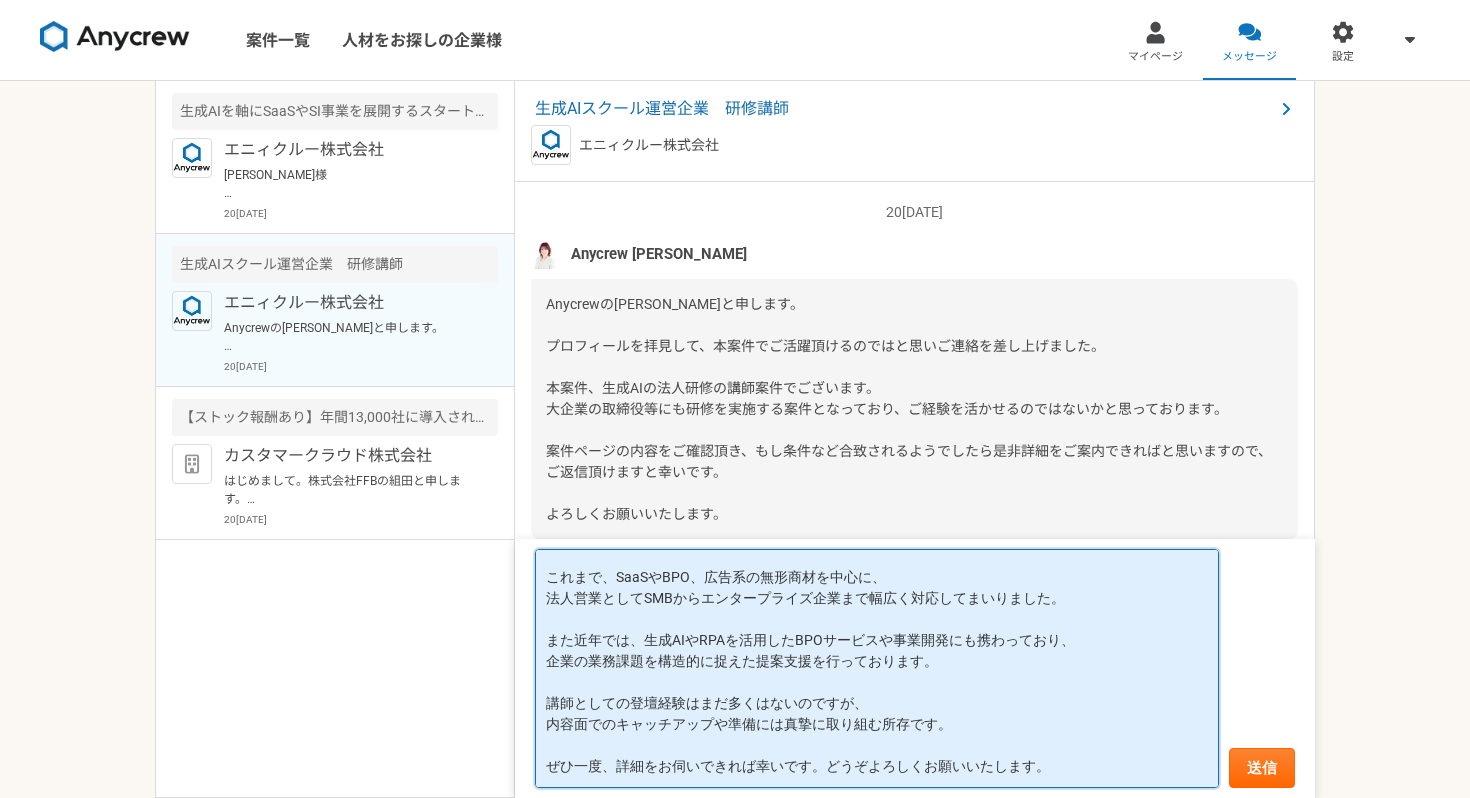 click on "[PERSON_NAME]様
ご連絡ありがとうございます。
ご案内いただいた生成AIをテーマとした法人研修案件、
非常に興味深く拝見いたしました。
これまで、SaaSやBPO、広告系の無形商材を中心に、
法人営業としてSMBからエンタープライズ企業まで幅広く対応してまいりました。
また近年では、生成AIやRPAを活用したBPOサービスや事業開発にも携わっており、
企業の業務課題を構造的に捉えた提案支援を行っております。
講師としての登壇経験はまだ多くはないのですが、
内容面でのキャッチアップや準備には真摯に取り組む所存です。
ぜひ一度、詳細をお伺いできれば幸いです。どうぞよろしくお願いいたします。" at bounding box center [877, 668] 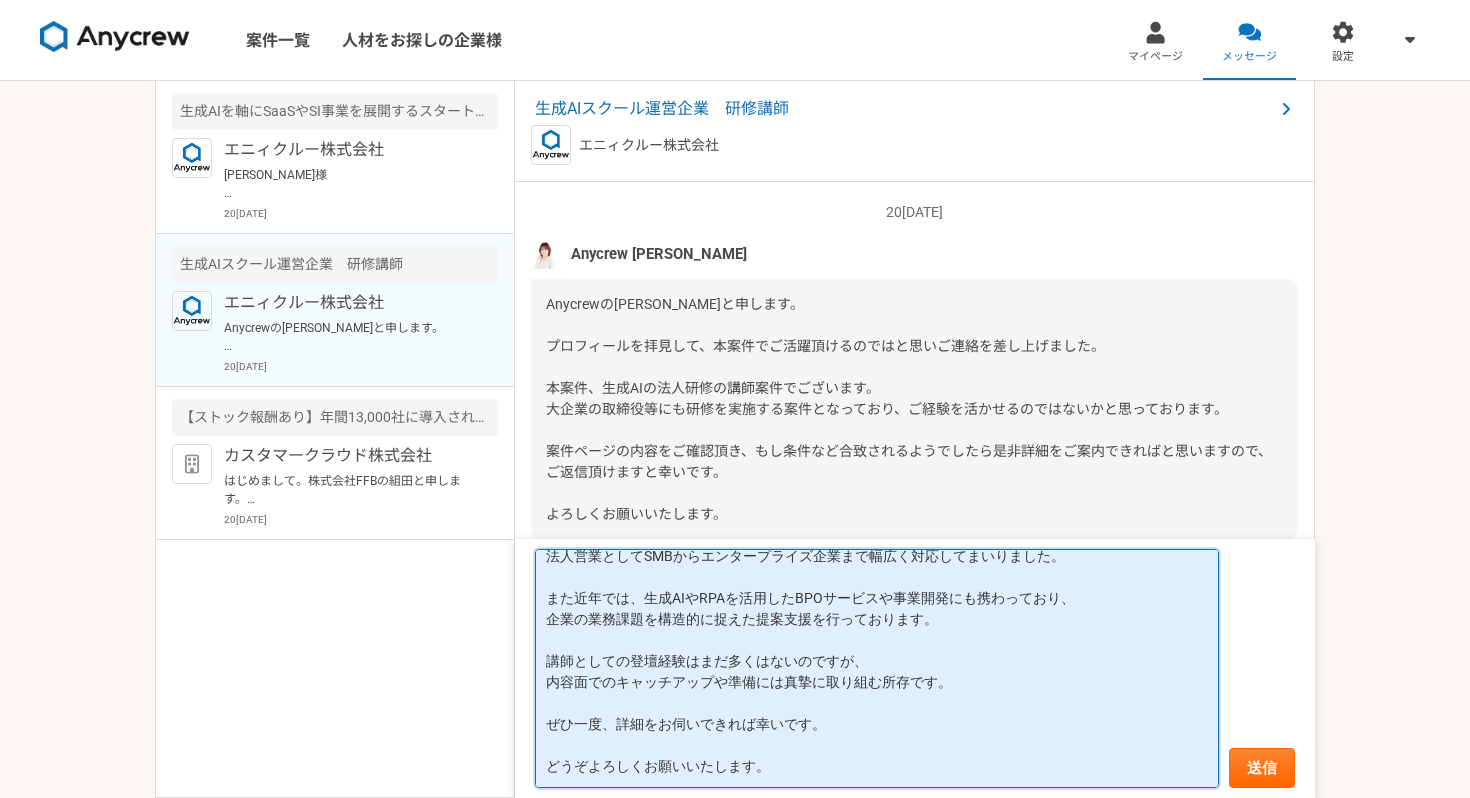 scroll, scrollTop: 0, scrollLeft: 0, axis: both 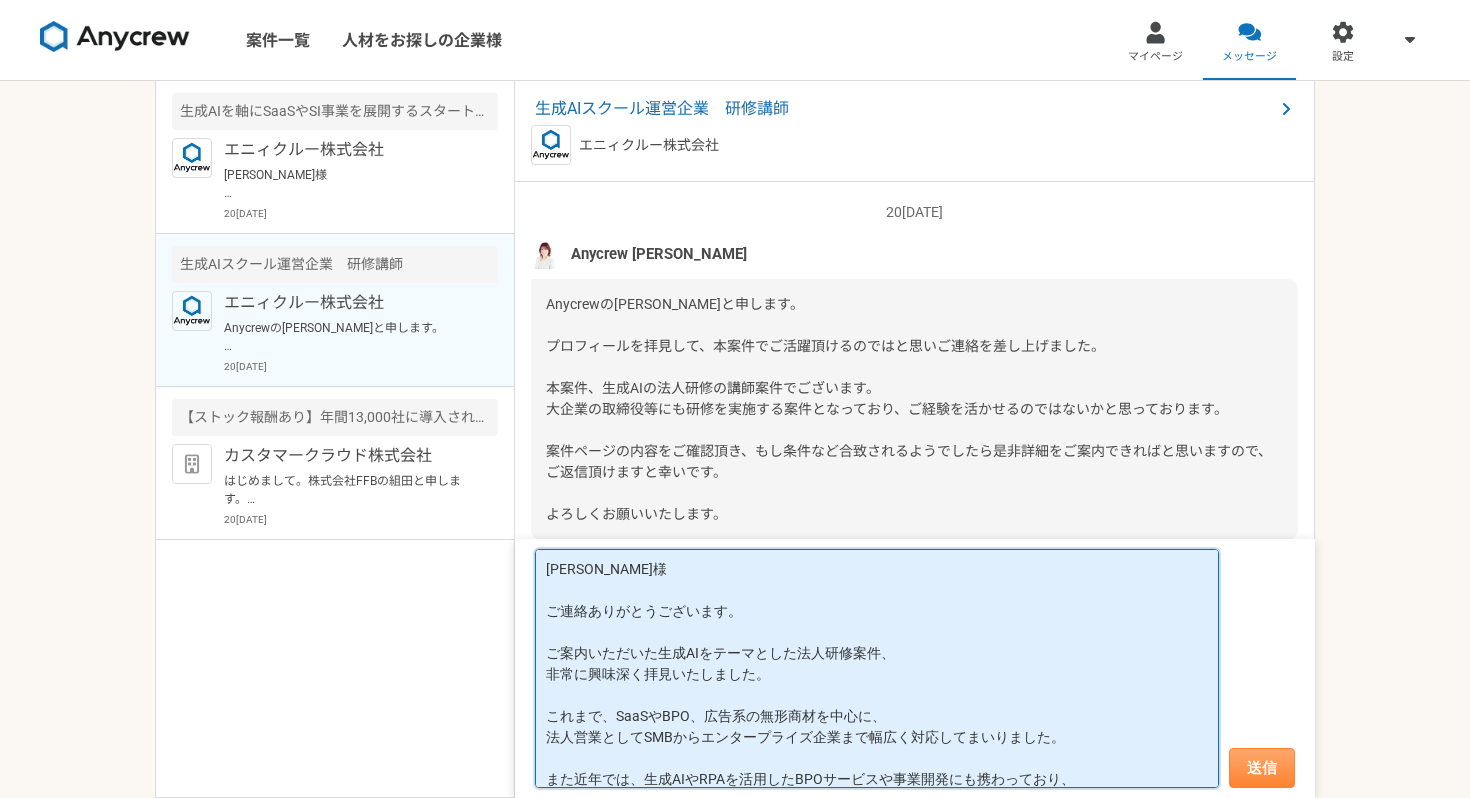 type on "[PERSON_NAME]様
ご連絡ありがとうございます。
ご案内いただいた生成AIをテーマとした法人研修案件、
非常に興味深く拝見いたしました。
これまで、SaaSやBPO、広告系の無形商材を中心に、
法人営業としてSMBからエンタープライズ企業まで幅広く対応してまいりました。
また近年では、生成AIやRPAを活用したBPOサービスや事業開発にも携わっており、
企業の業務課題を構造的に捉えた提案支援を行っております。
講師としての登壇経験はまだ多くはないのですが、
内容面でのキャッチアップや準備には真摯に取り組む所存です。
ぜひ一度、詳細をお伺いできれば幸いです。
どうぞよろしくお願いいたします。" 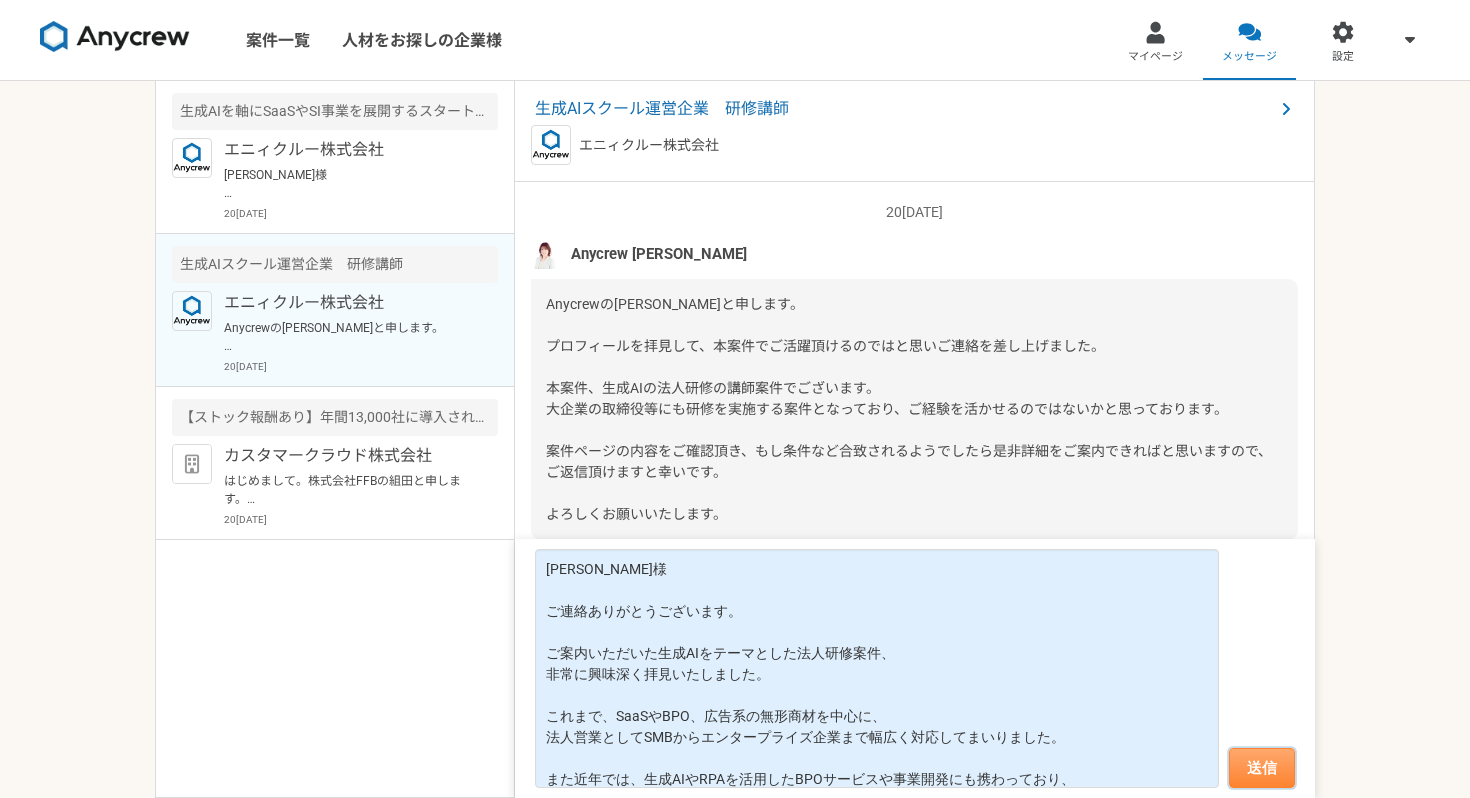 click on "送信" at bounding box center [1262, 768] 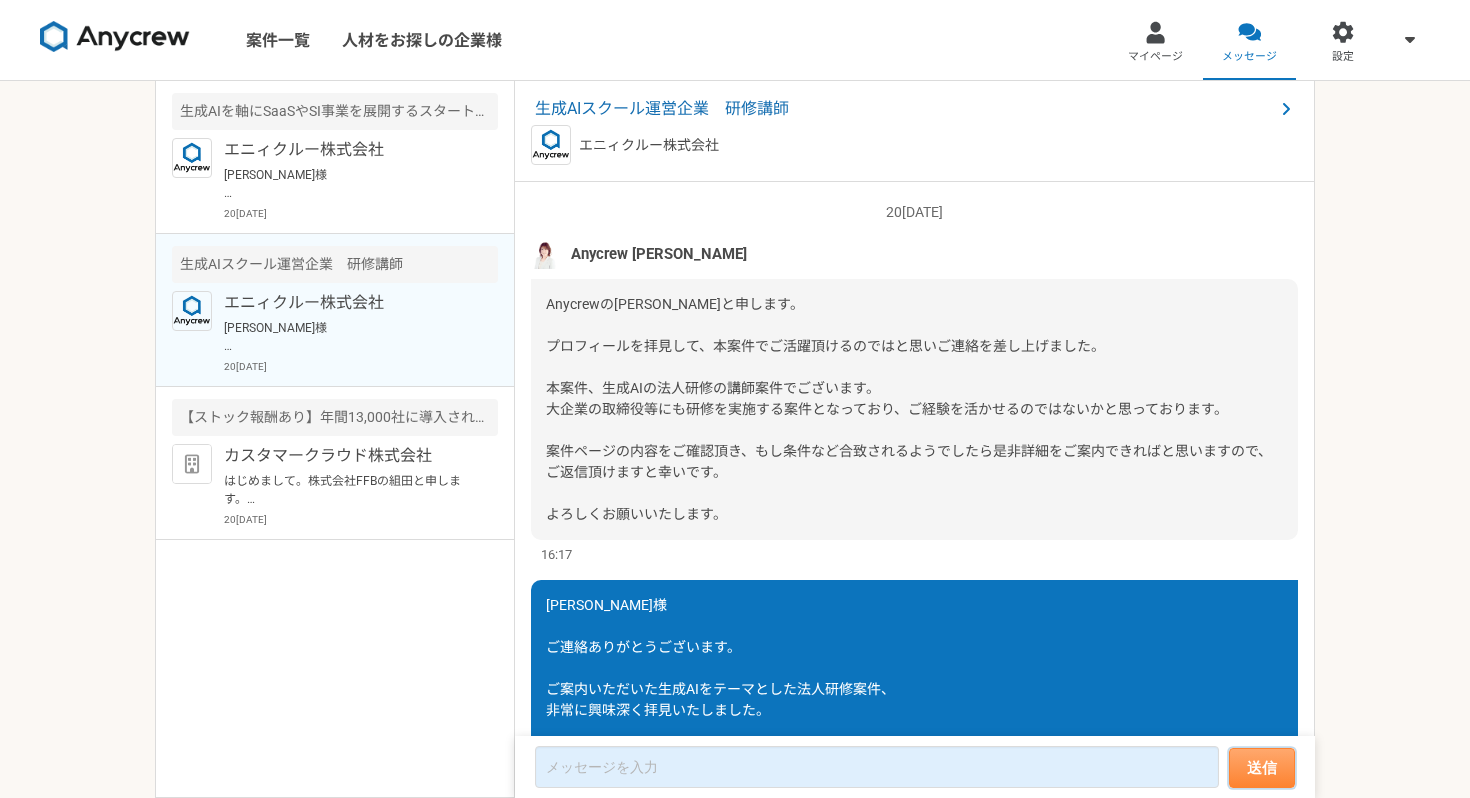 scroll, scrollTop: 355, scrollLeft: 0, axis: vertical 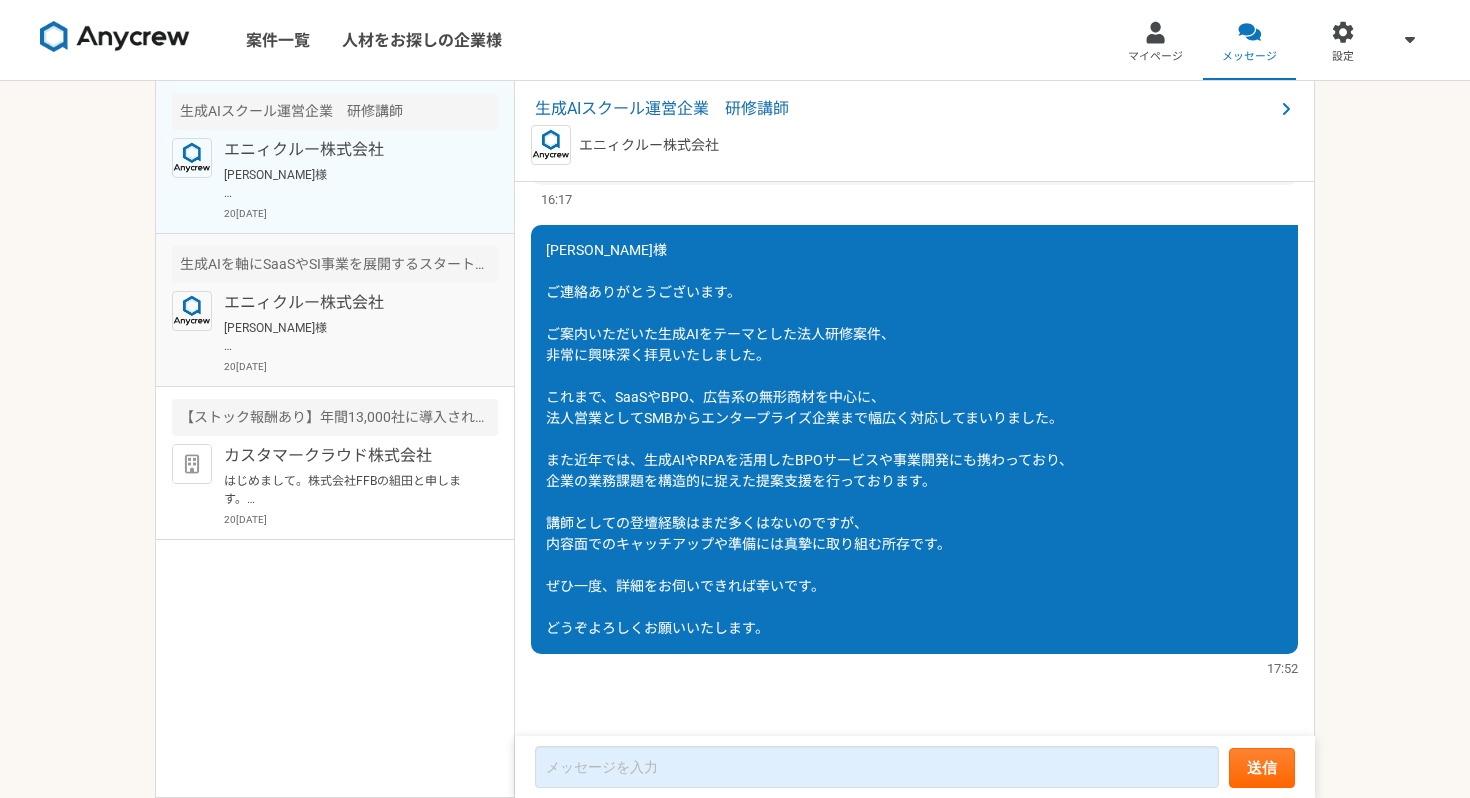 click on "エニィクルー株式会社 [PERSON_NAME]様
はじめまして。ご連絡いただき、誠にありがとうございます。
ご案内いただいた案件、拝見いたしました。
生成AIを軸にSaaSおよびSI事業を展開されているスタートアップ企業様とのことで、
非常に関心を持っております。
これまで私は、SaaS・BPO・データソリューション・広告など複数ジャンルの商材を扱いながら、
SMBから大手エンタープライズ企業まで幅広い法人営業を経験してまいりました。
現在は営業代行事業を運営し、プレイヤーとしても日々案件を推進しております。
本件においても、これまでの経験を活かし貢献できる可能性があると感じております。
ぜひ一度、詳細をお伺いできれば幸いです。何卒よろしくお願いいたします。 20[DATE]" at bounding box center (361, 332) 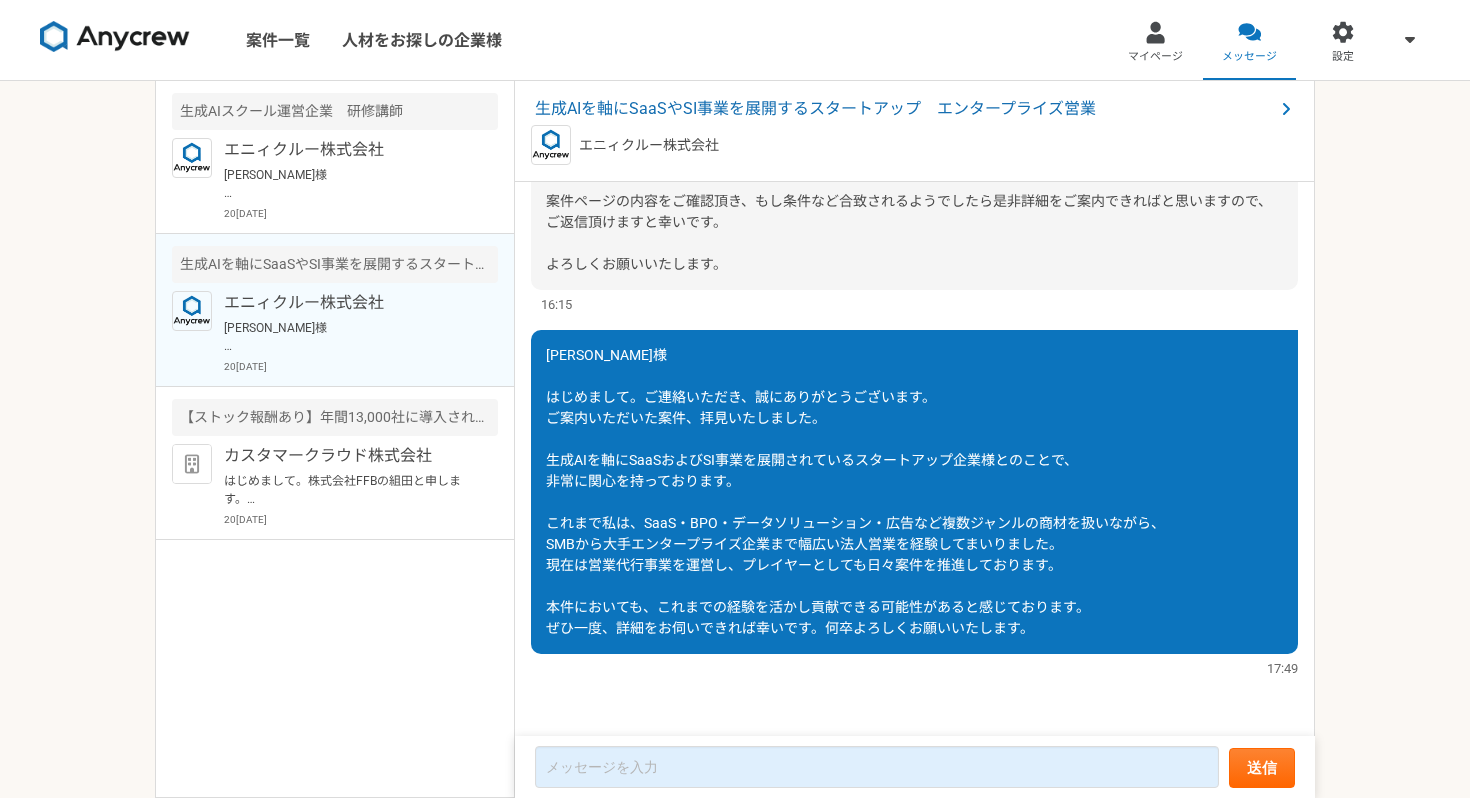 scroll, scrollTop: 208, scrollLeft: 0, axis: vertical 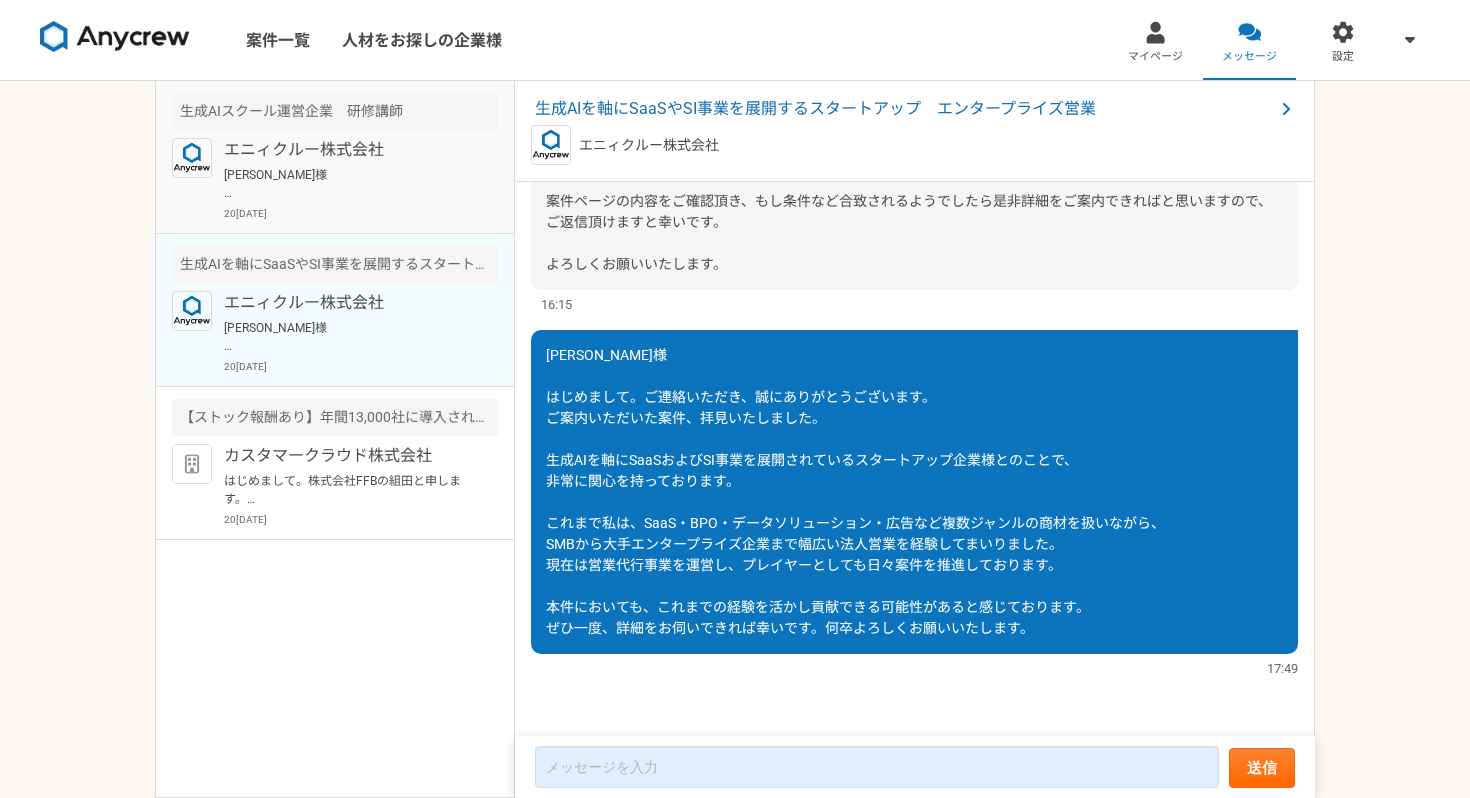 click on "20[DATE]" at bounding box center (361, 213) 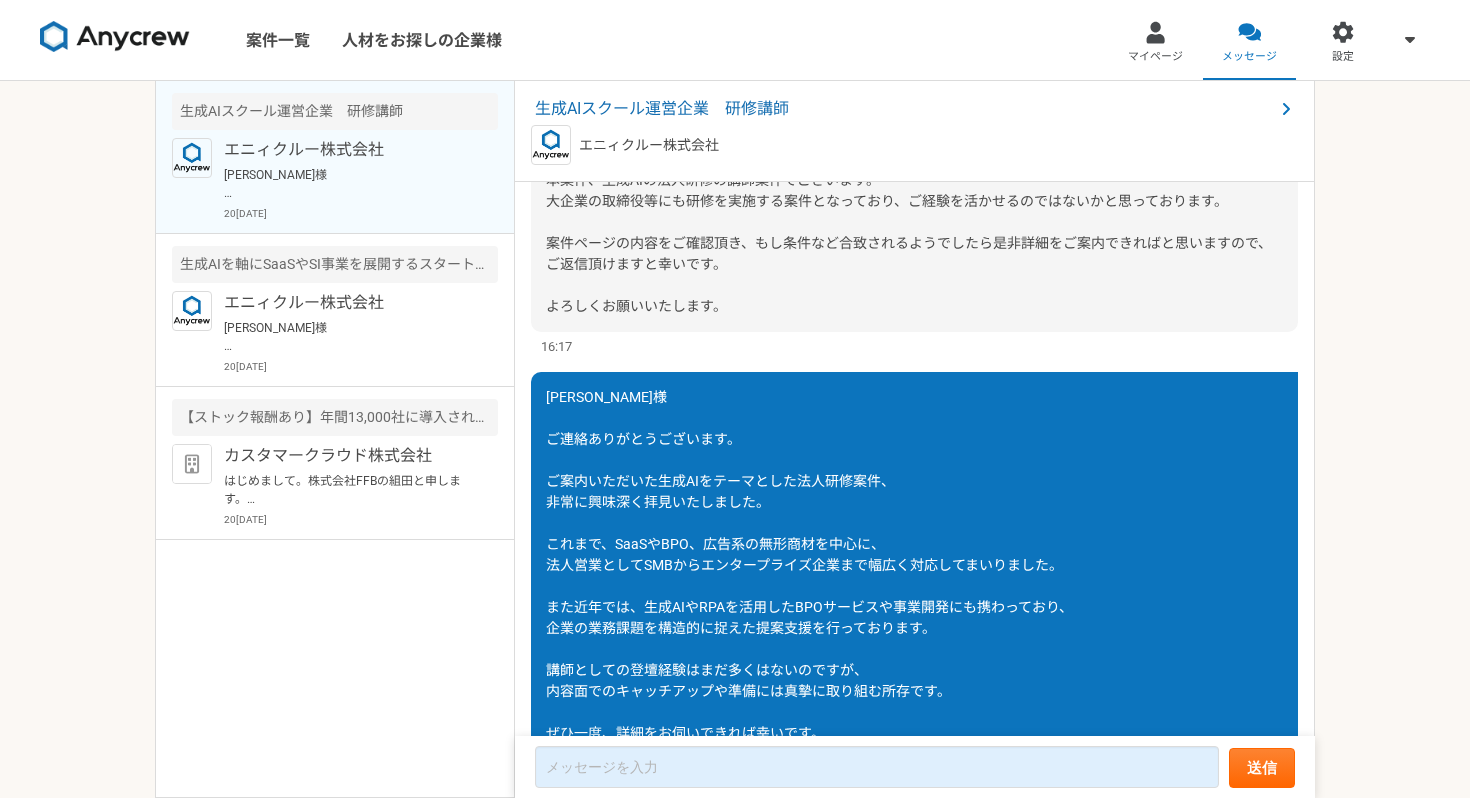 scroll, scrollTop: 355, scrollLeft: 0, axis: vertical 